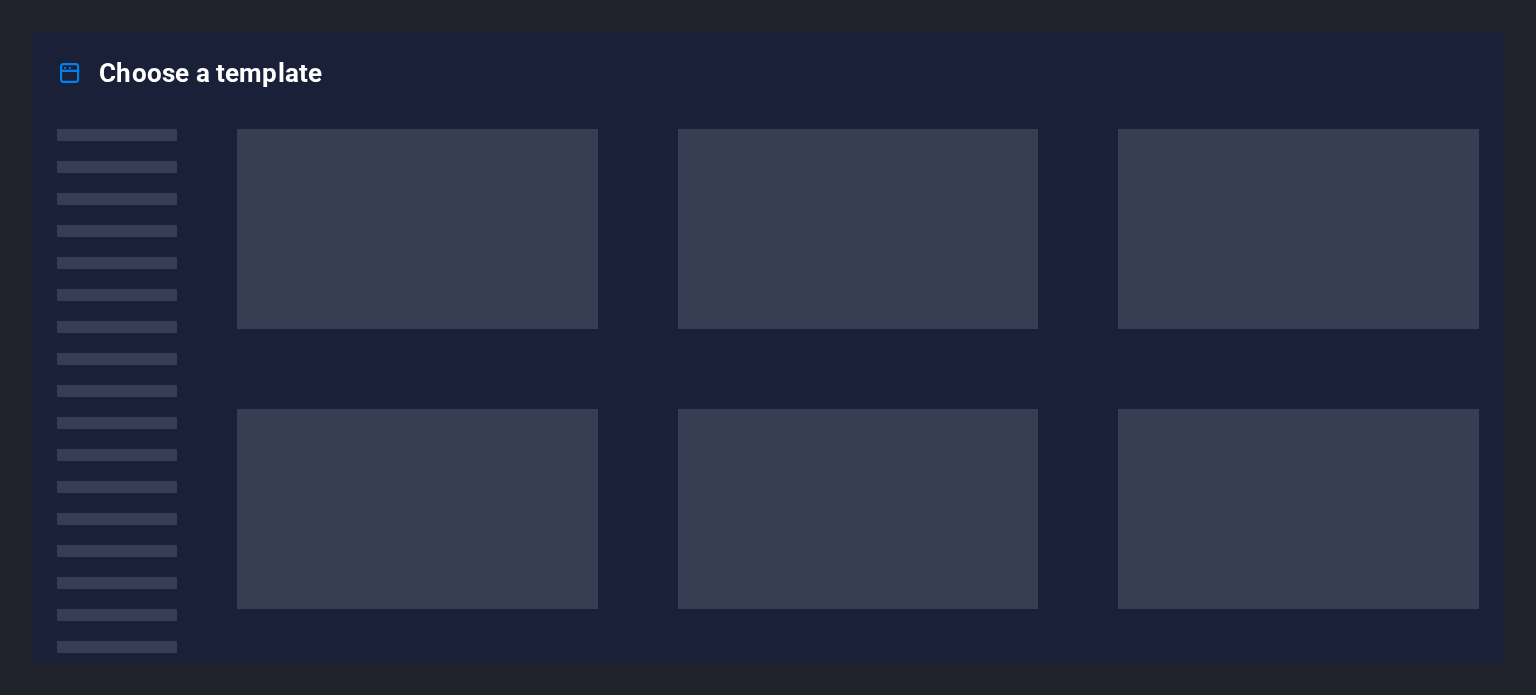 scroll, scrollTop: 0, scrollLeft: 0, axis: both 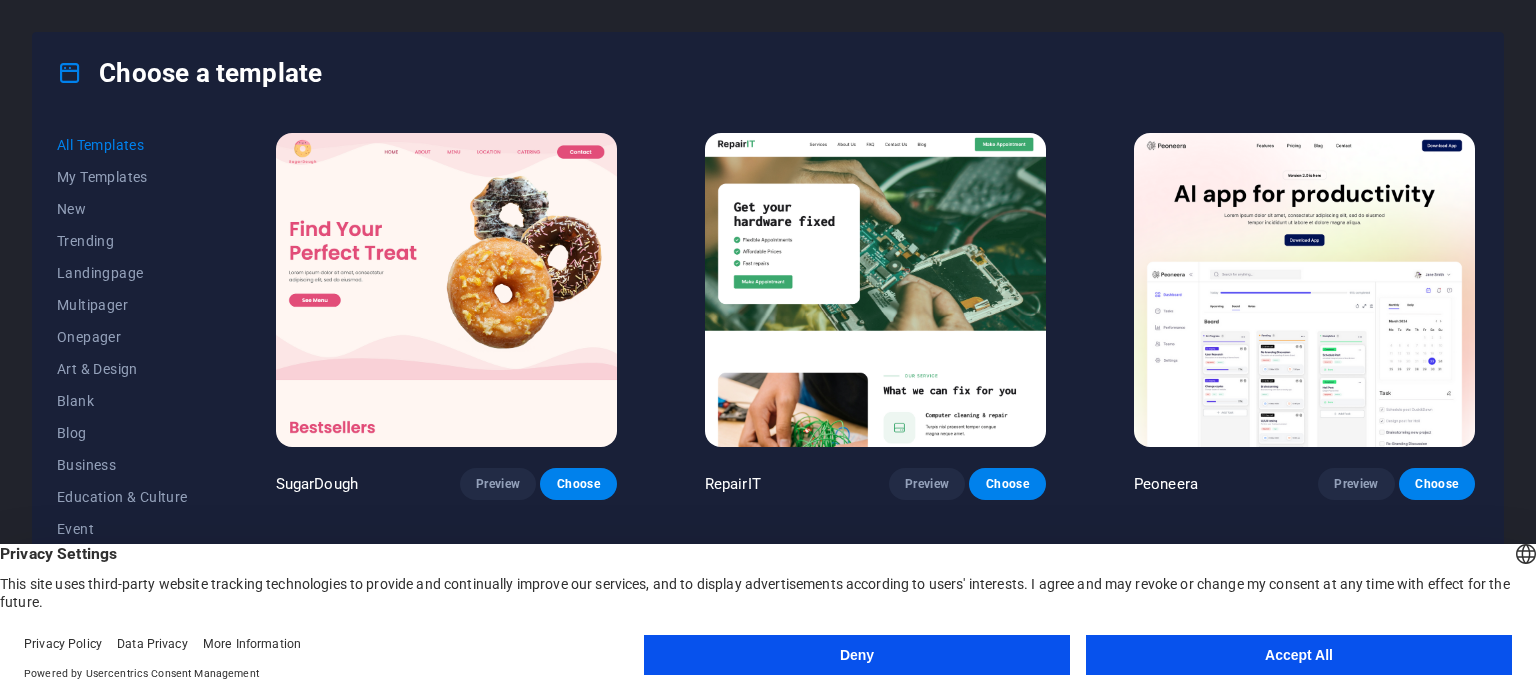 click on "Accept All" at bounding box center [1299, 655] 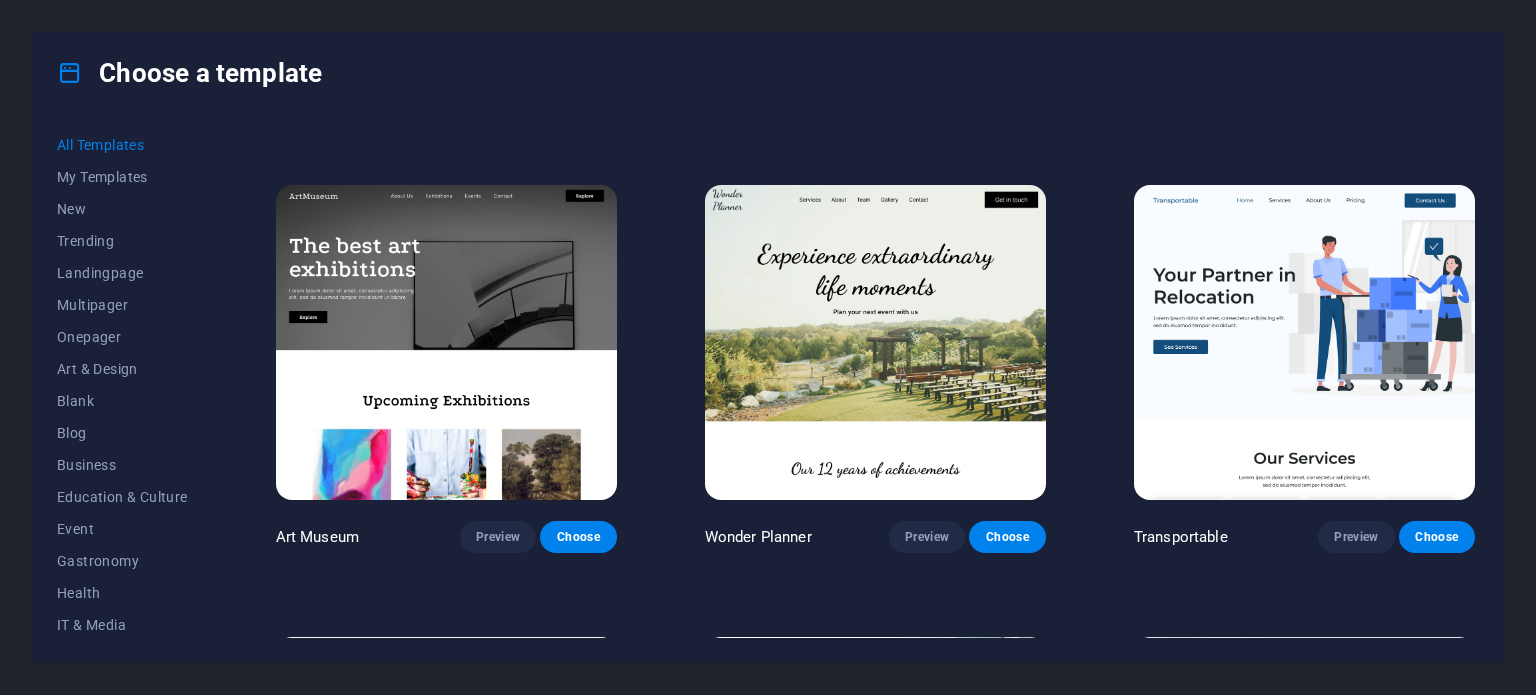 scroll, scrollTop: 400, scrollLeft: 0, axis: vertical 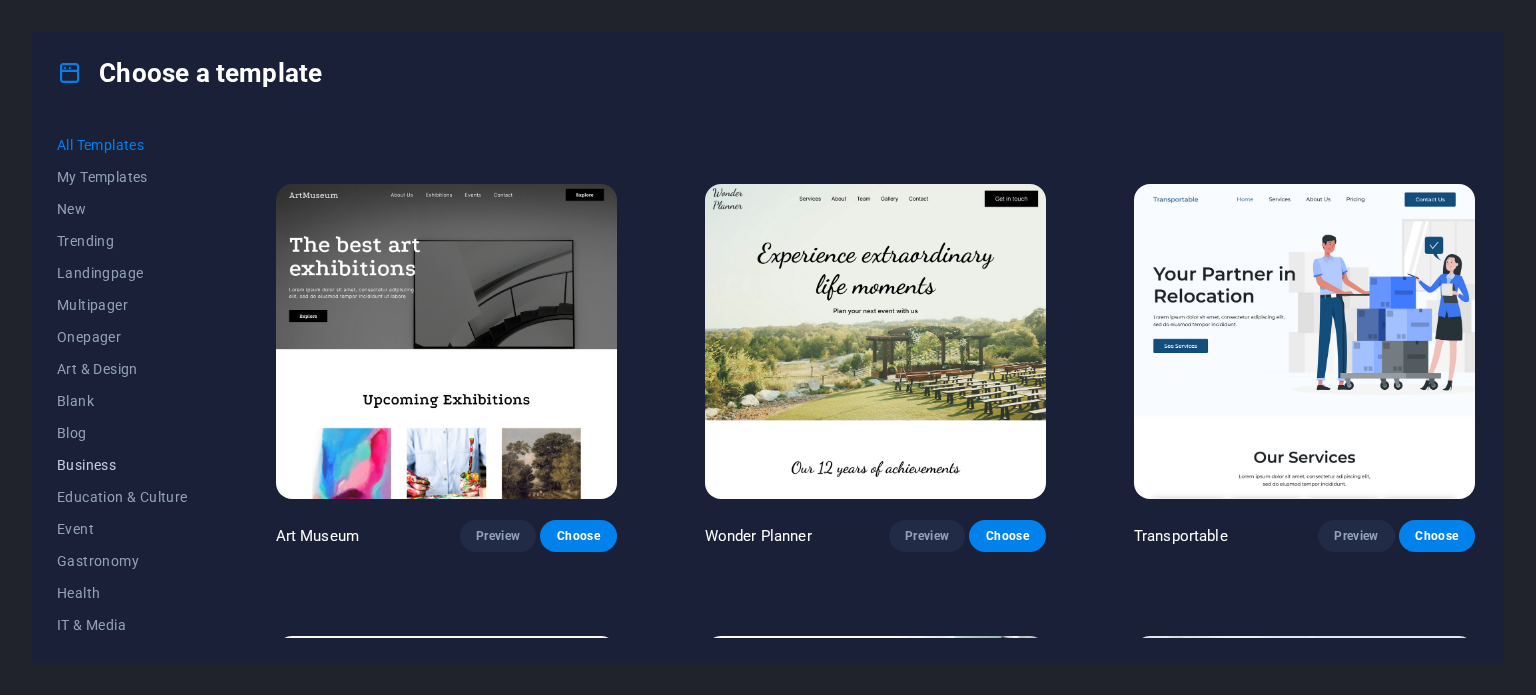 click on "Business" at bounding box center [122, 465] 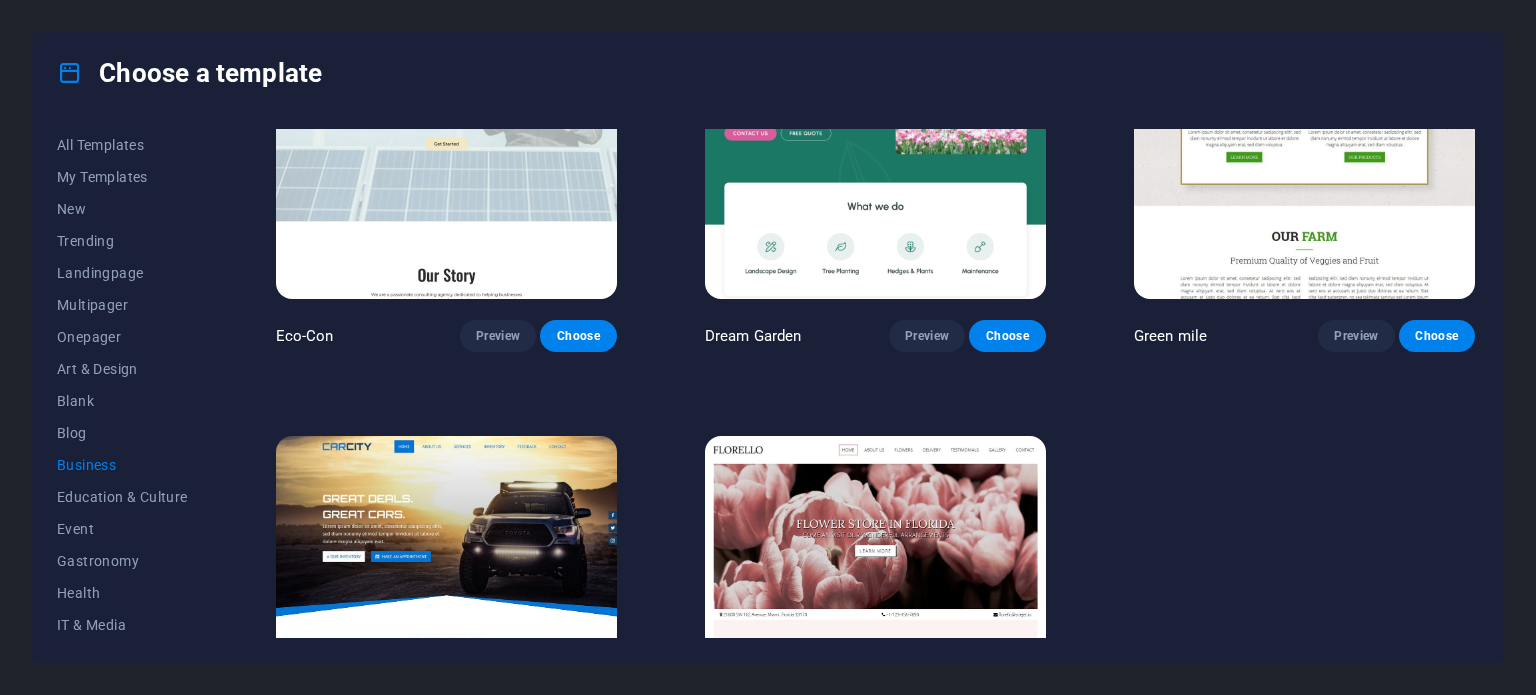 scroll, scrollTop: 308, scrollLeft: 0, axis: vertical 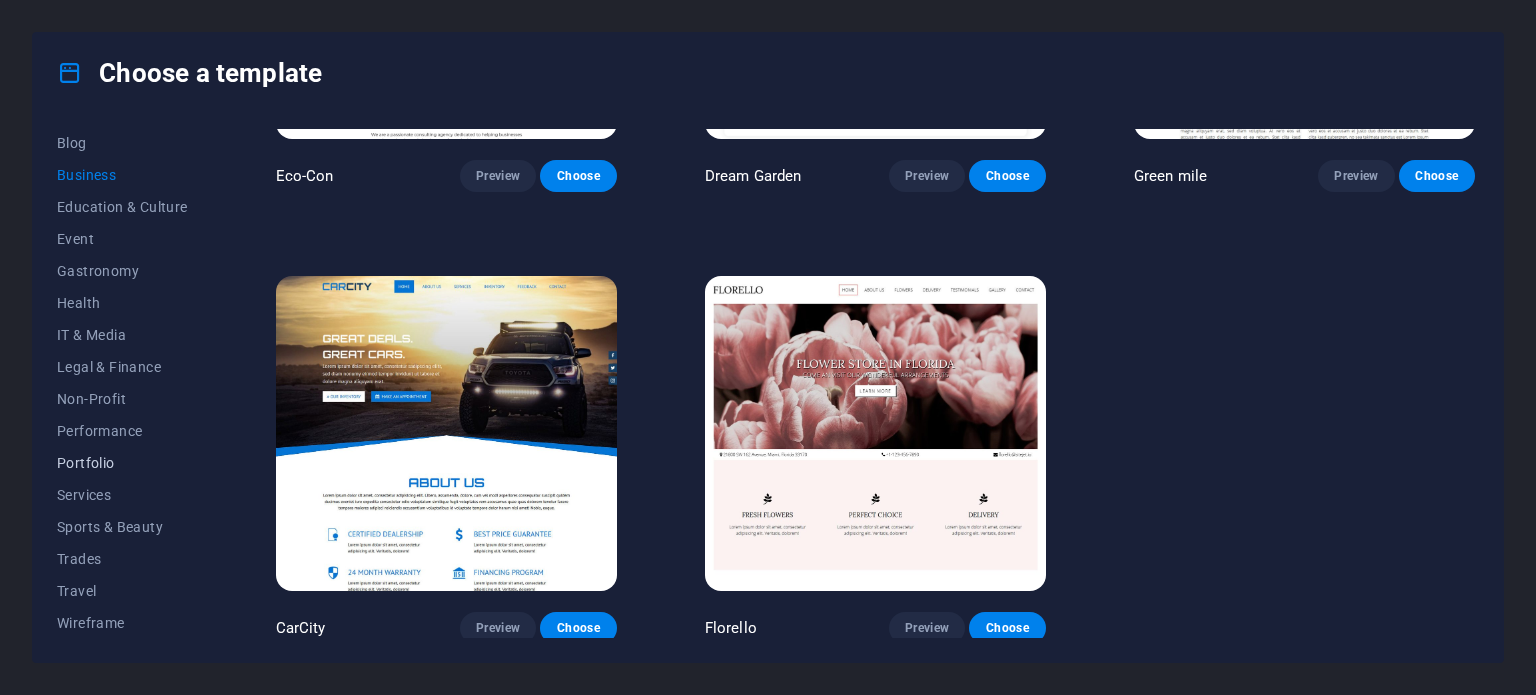 click on "Portfolio" at bounding box center (122, 463) 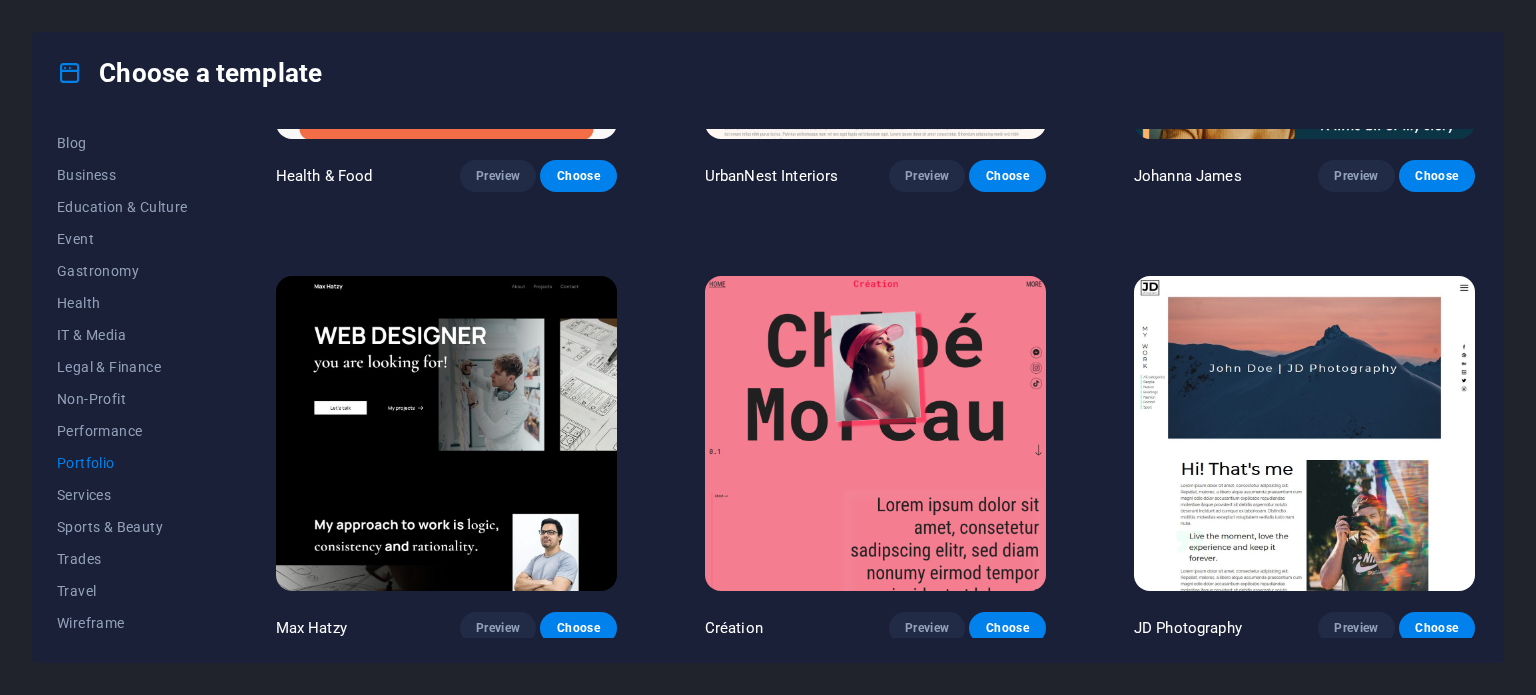 click at bounding box center (446, 433) 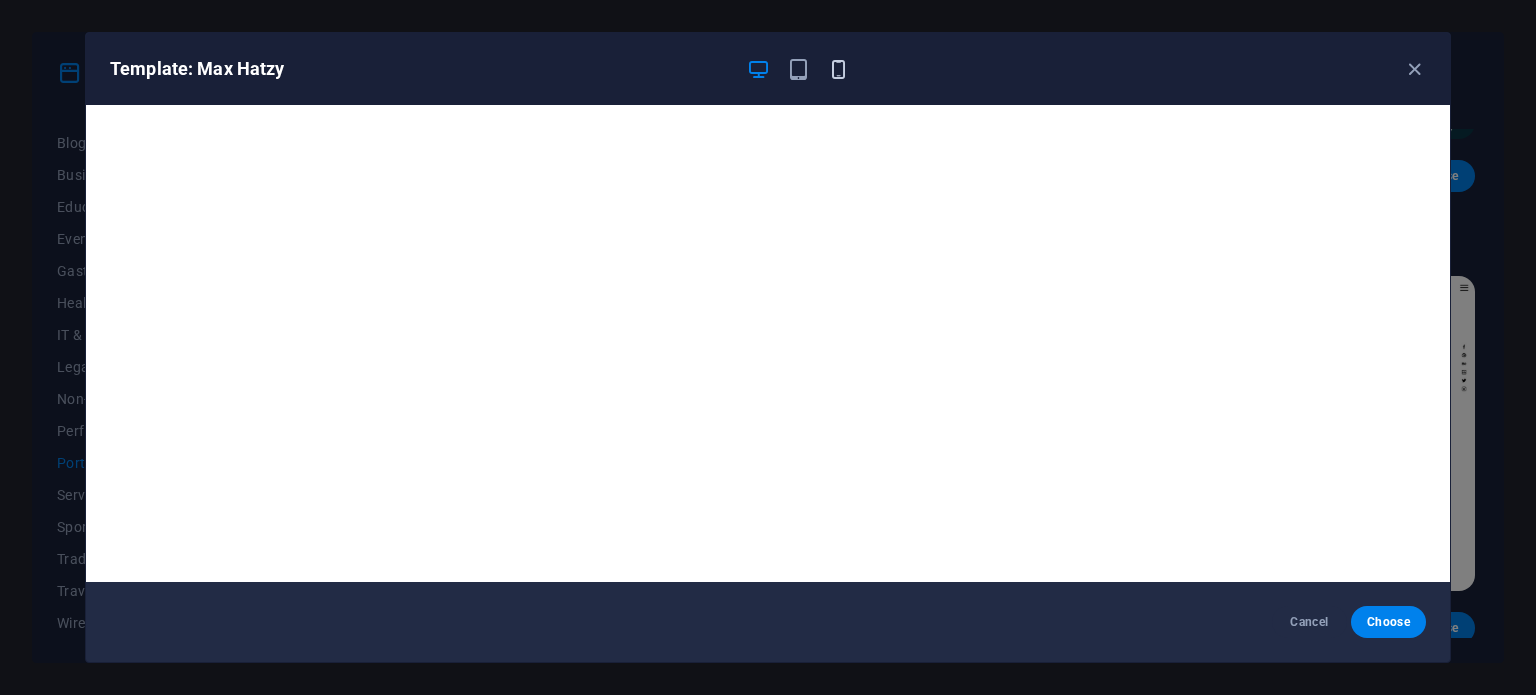 click at bounding box center [838, 69] 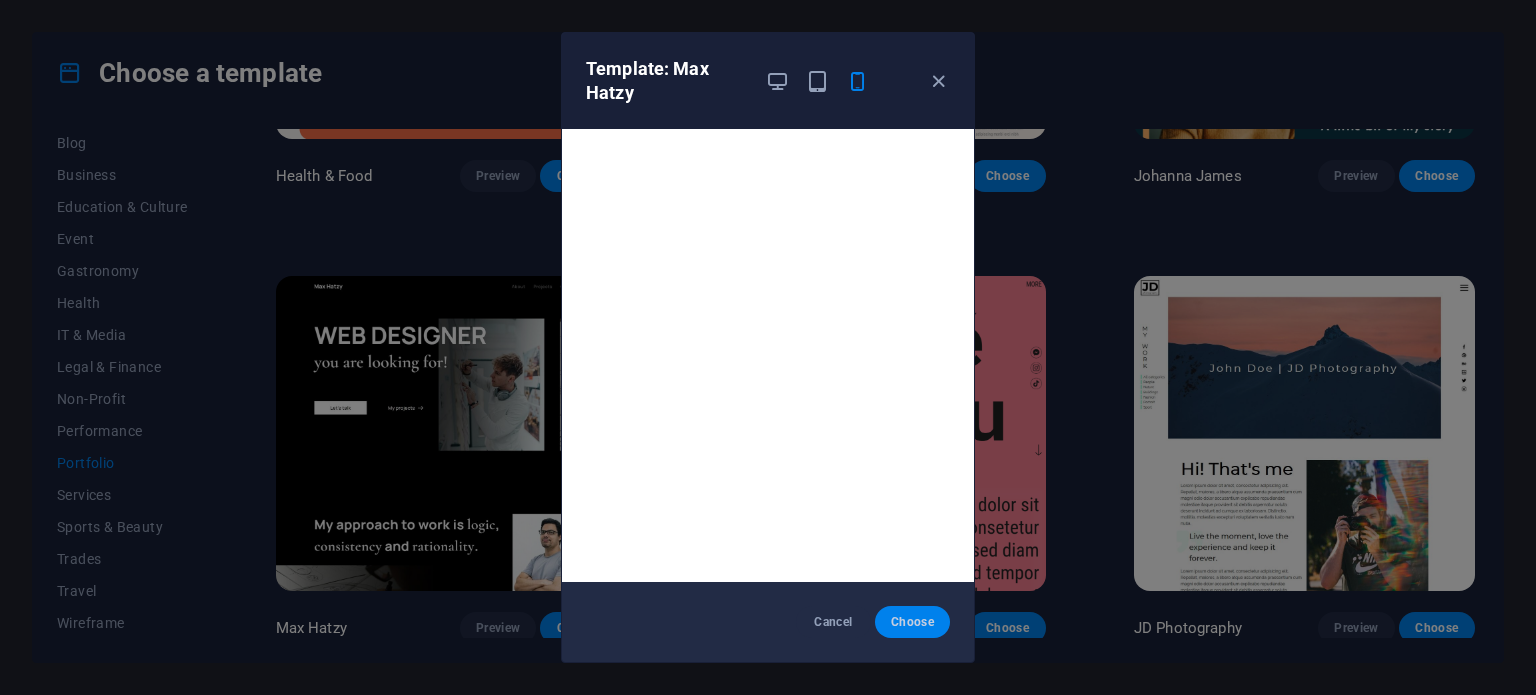 click on "Choose" at bounding box center [912, 622] 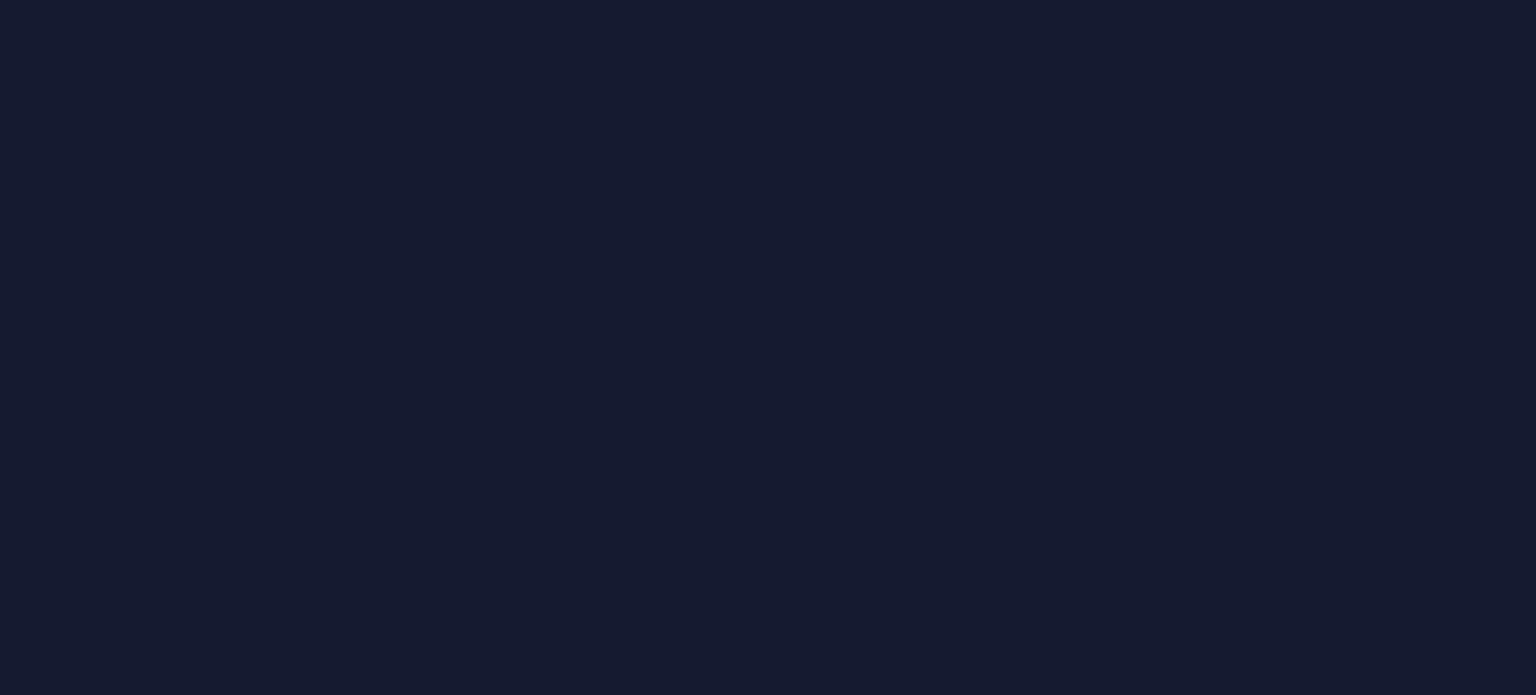 scroll, scrollTop: 0, scrollLeft: 0, axis: both 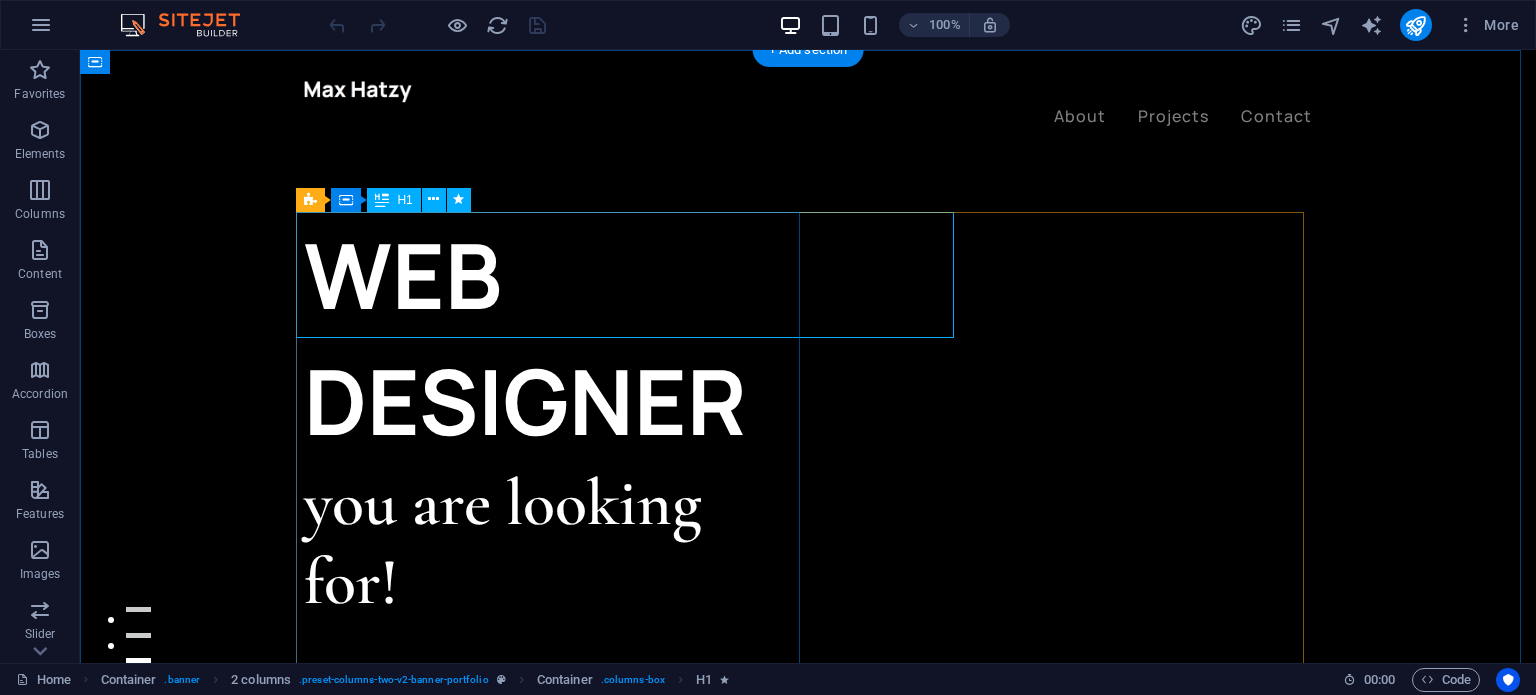 click on "WEB DESIGNER" at bounding box center [556, 338] 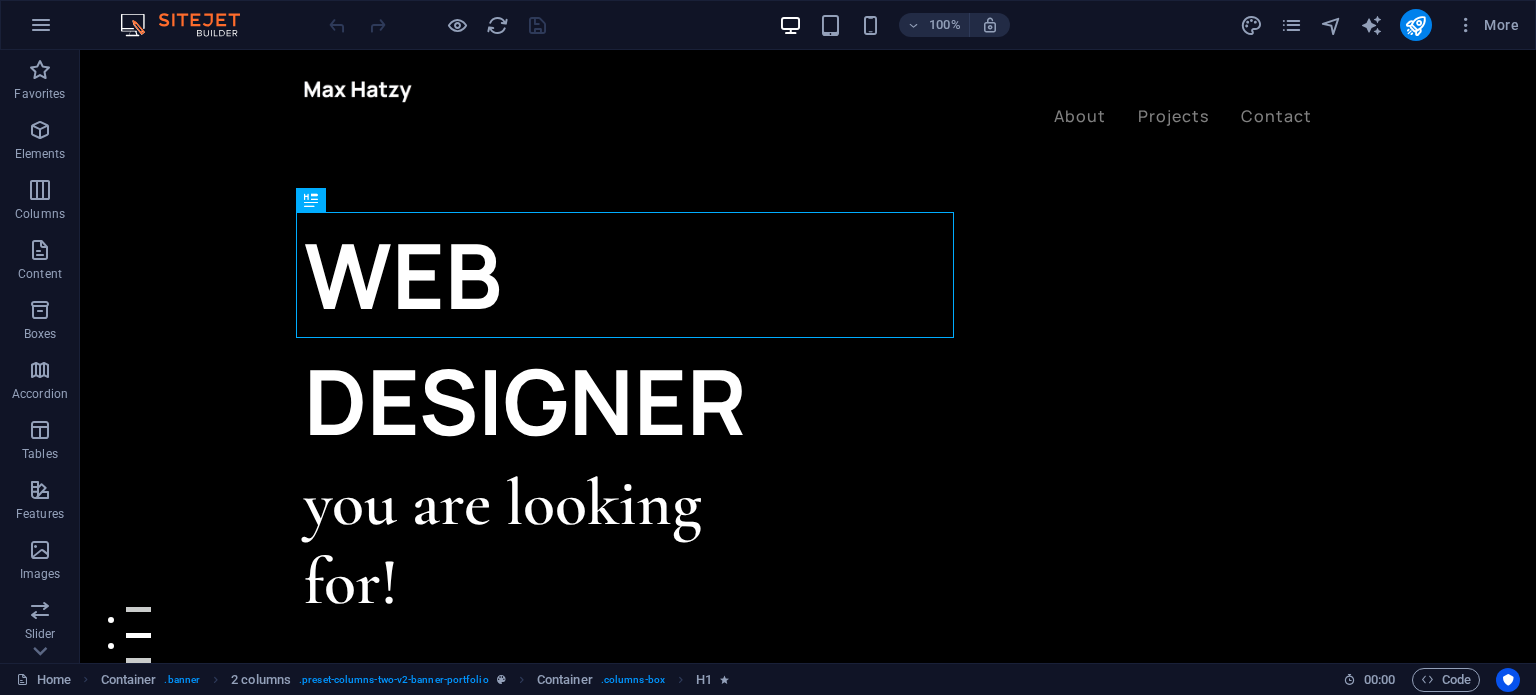 click at bounding box center (190, 25) 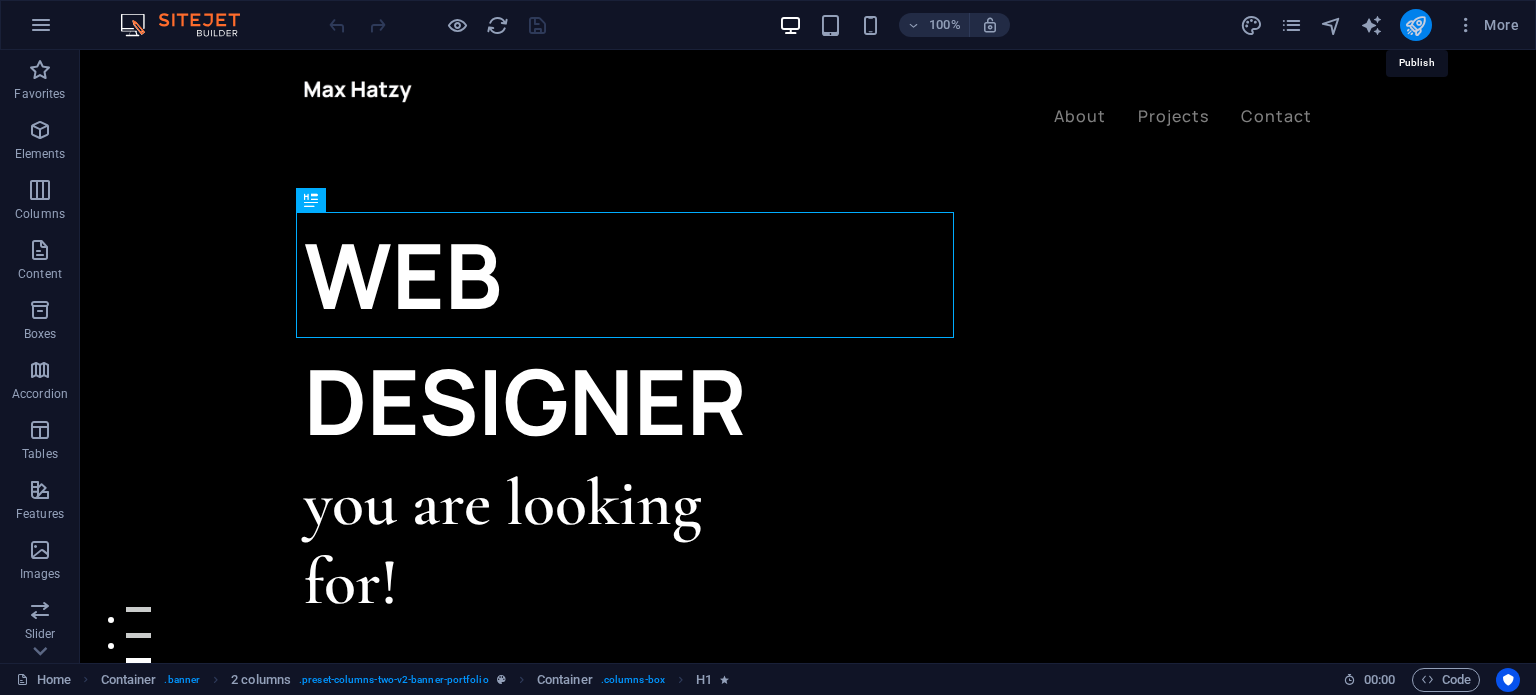 click at bounding box center (1415, 25) 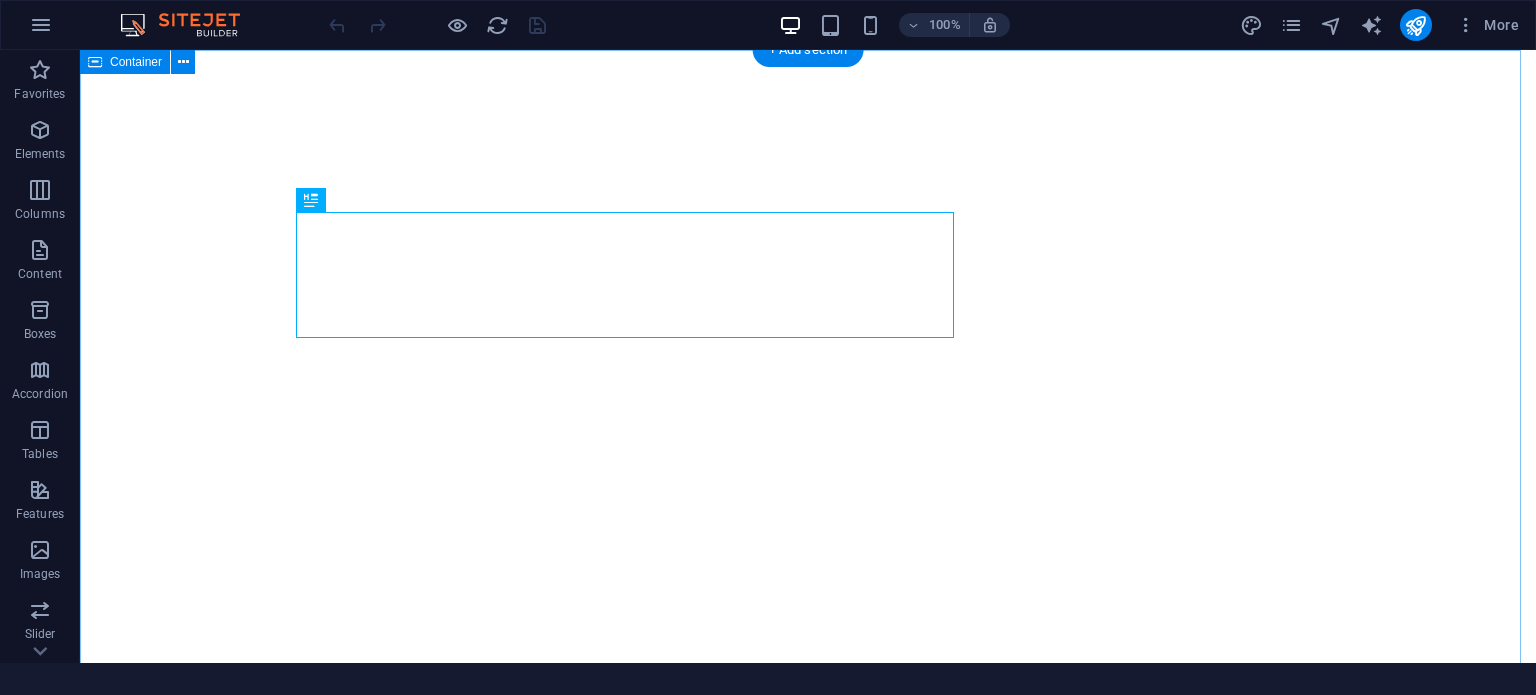 scroll, scrollTop: 0, scrollLeft: 0, axis: both 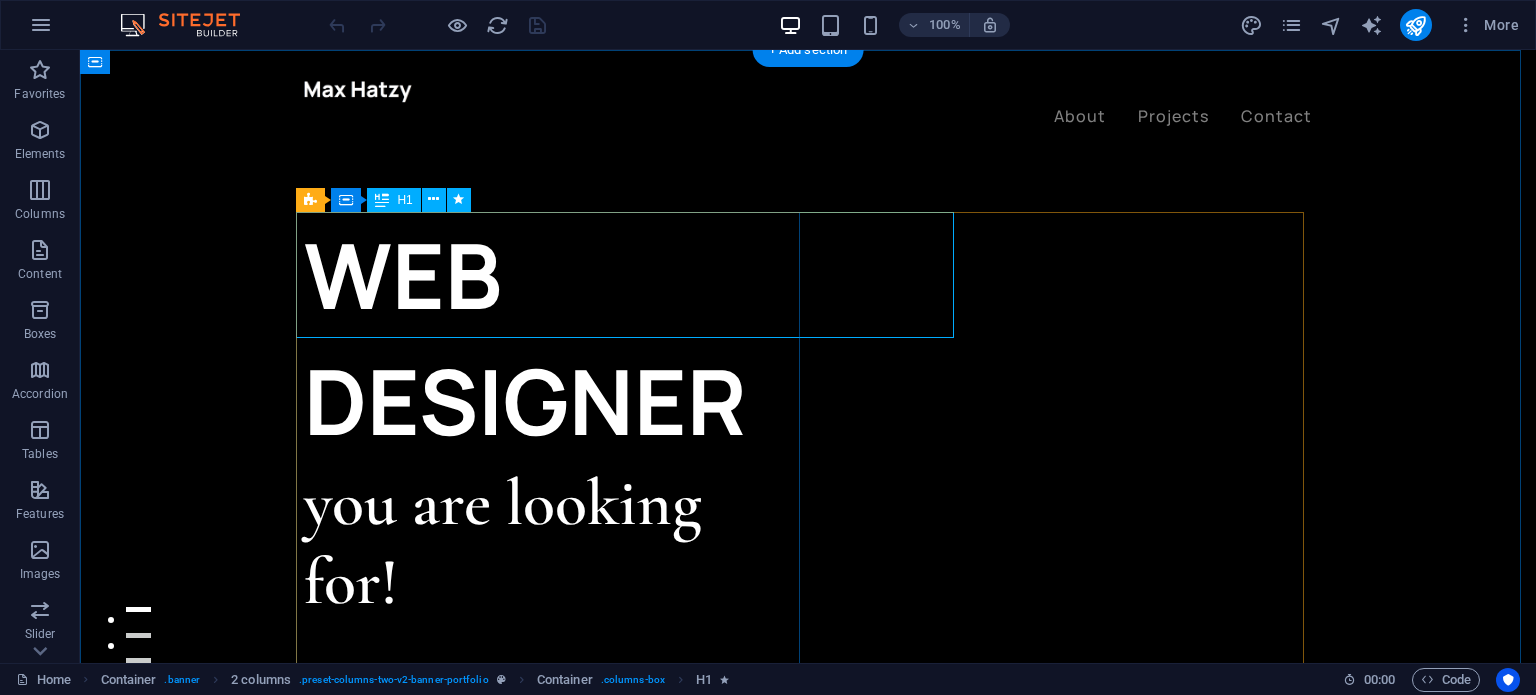 click on "WEB DESIGNER" at bounding box center (556, 338) 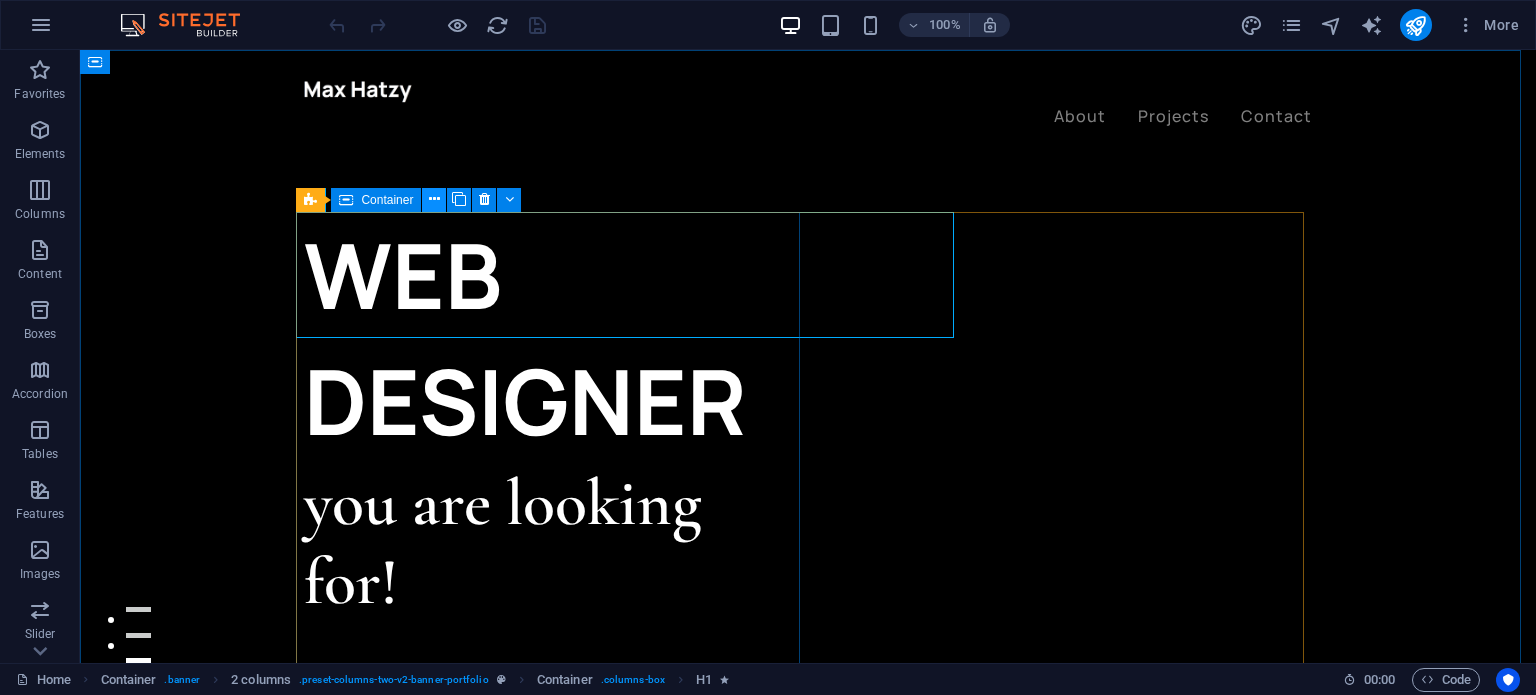 click at bounding box center (434, 199) 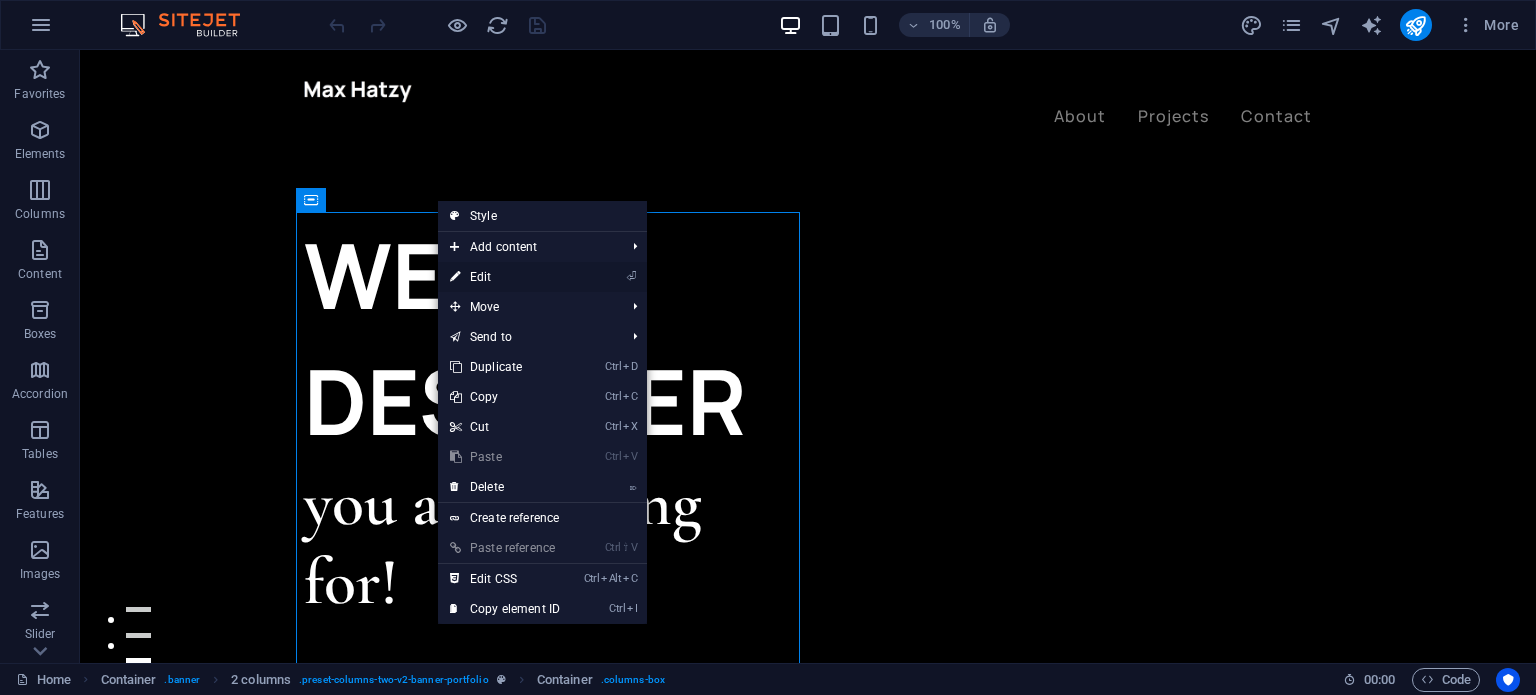click on "⏎  Edit" at bounding box center [505, 277] 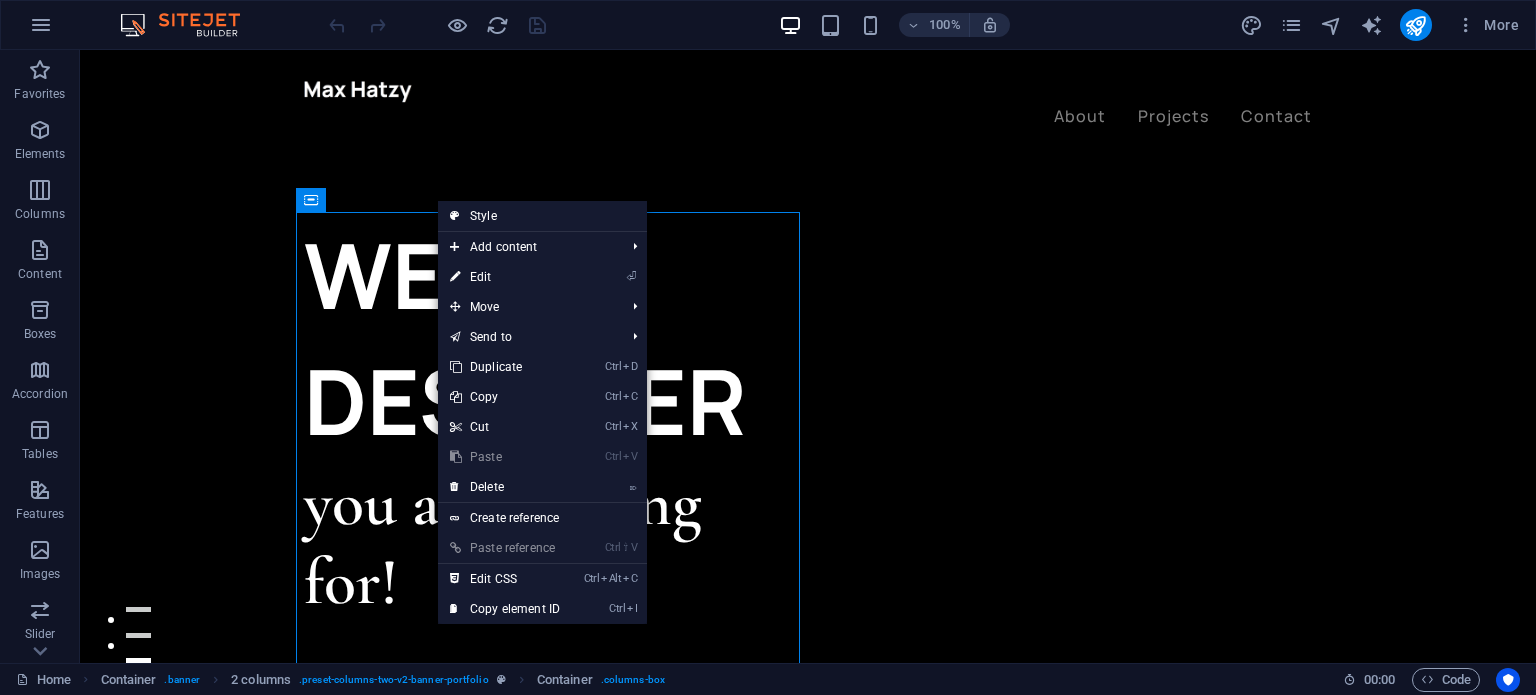 select on "px" 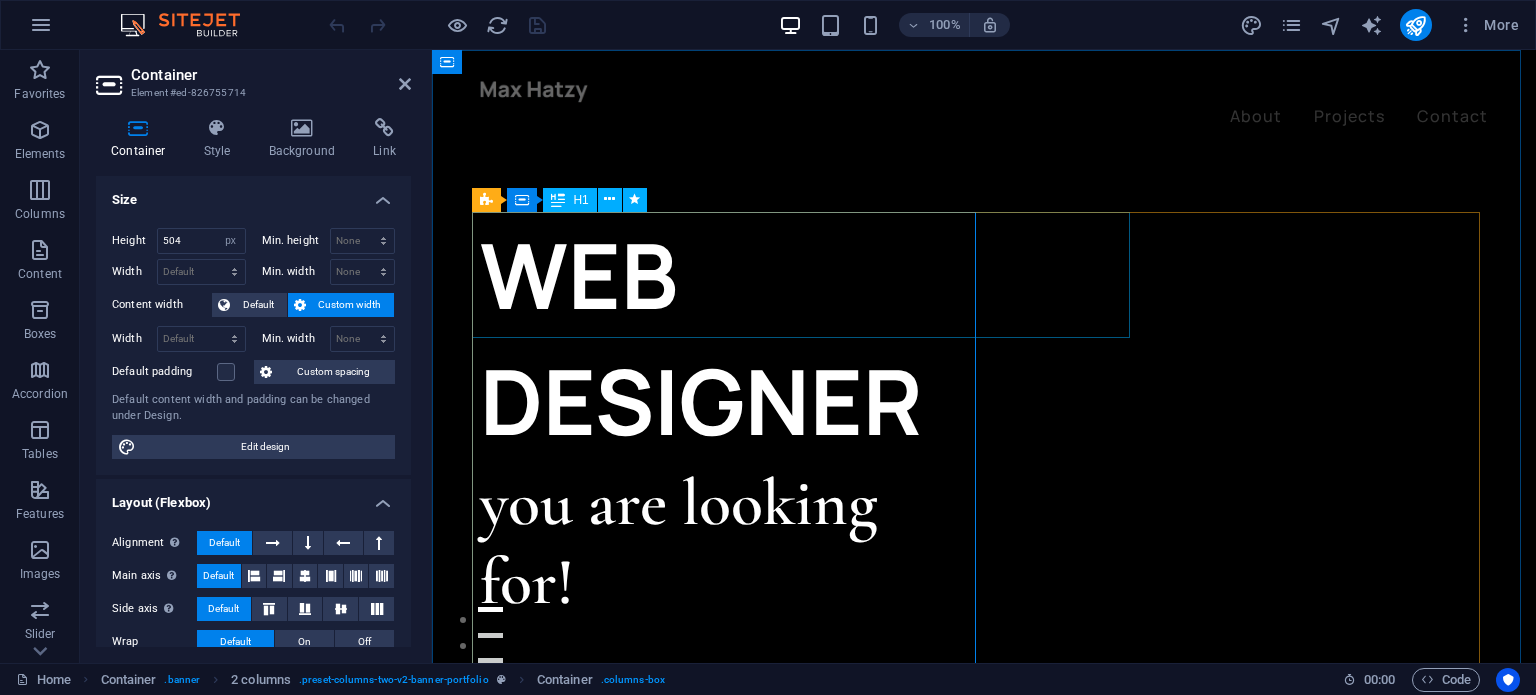 click on "WEB DESIGNER" at bounding box center (732, 338) 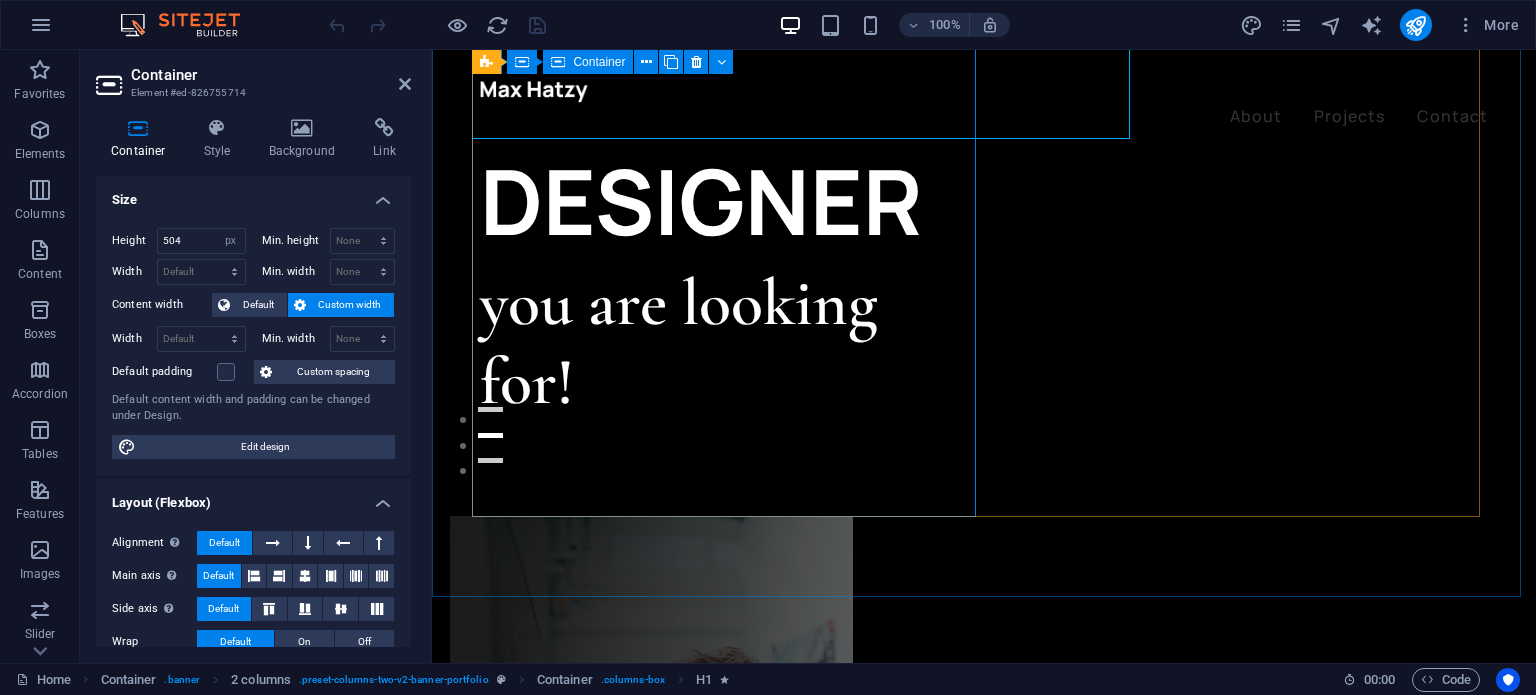 scroll, scrollTop: 0, scrollLeft: 0, axis: both 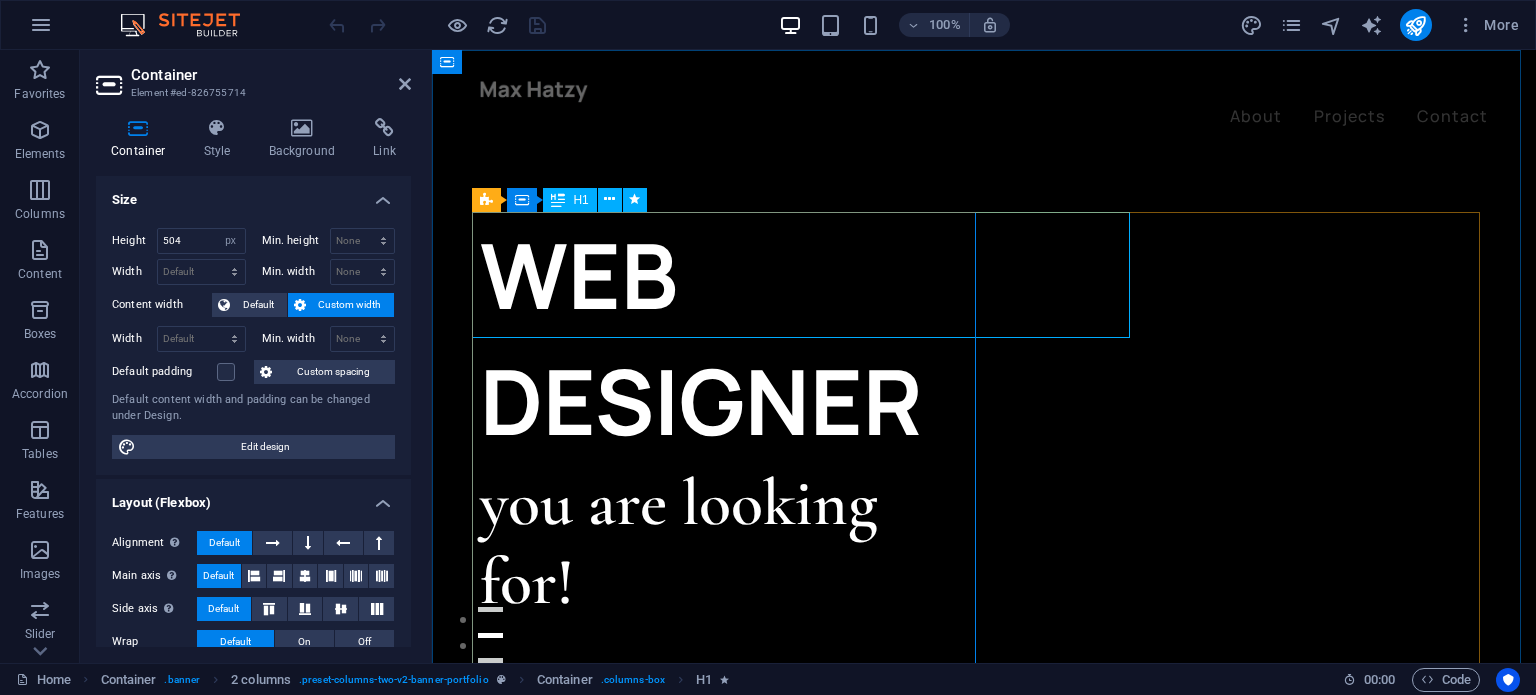 click on "WEB DESIGNER" at bounding box center (732, 338) 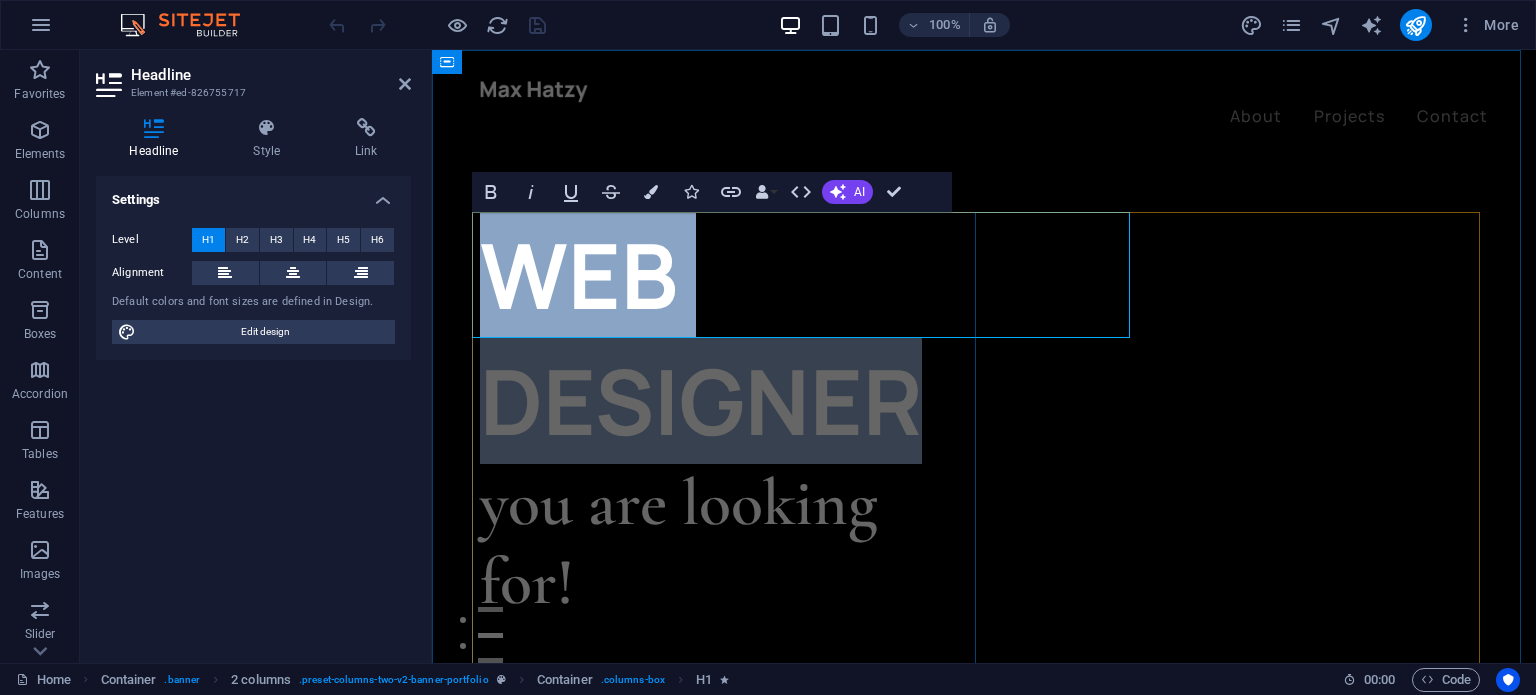 click on "WEB DESIGNER" at bounding box center [732, 338] 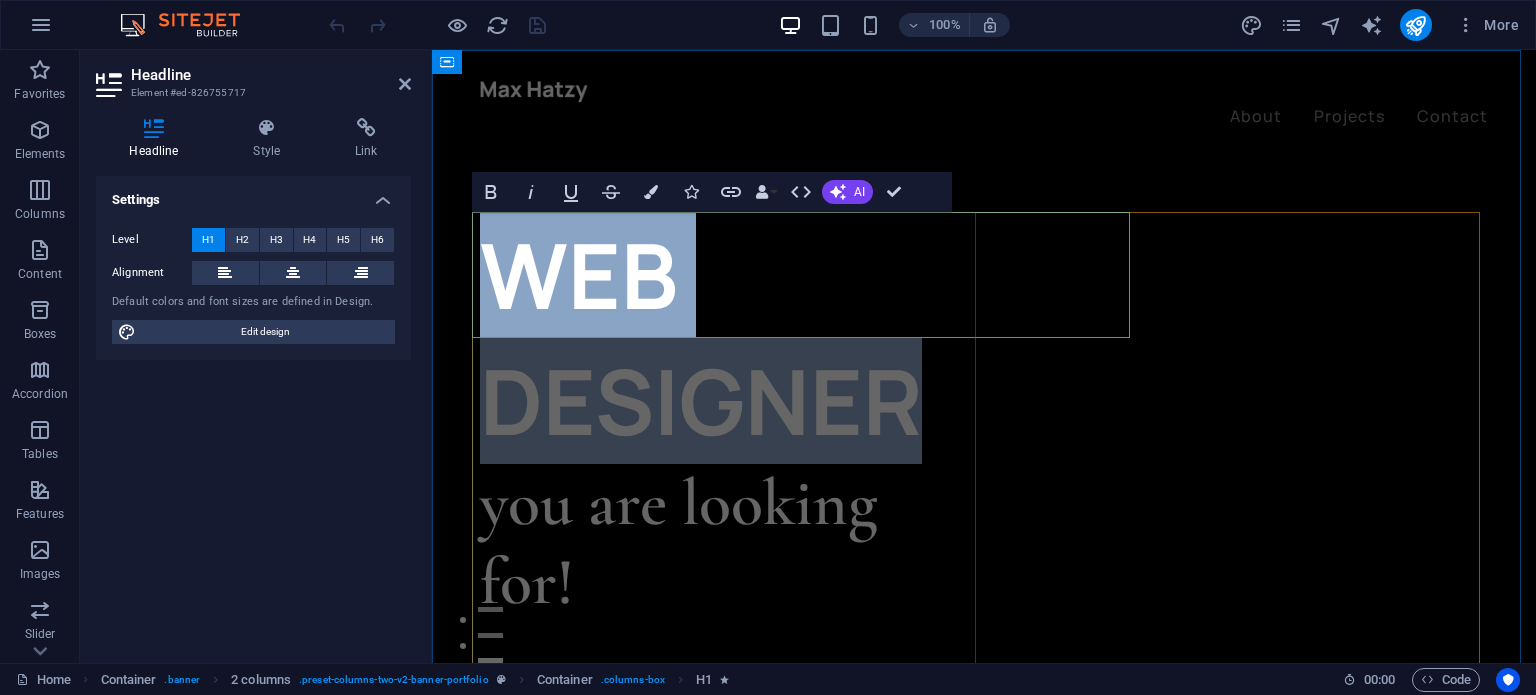 click on "WEB DESIGNER" at bounding box center [732, 338] 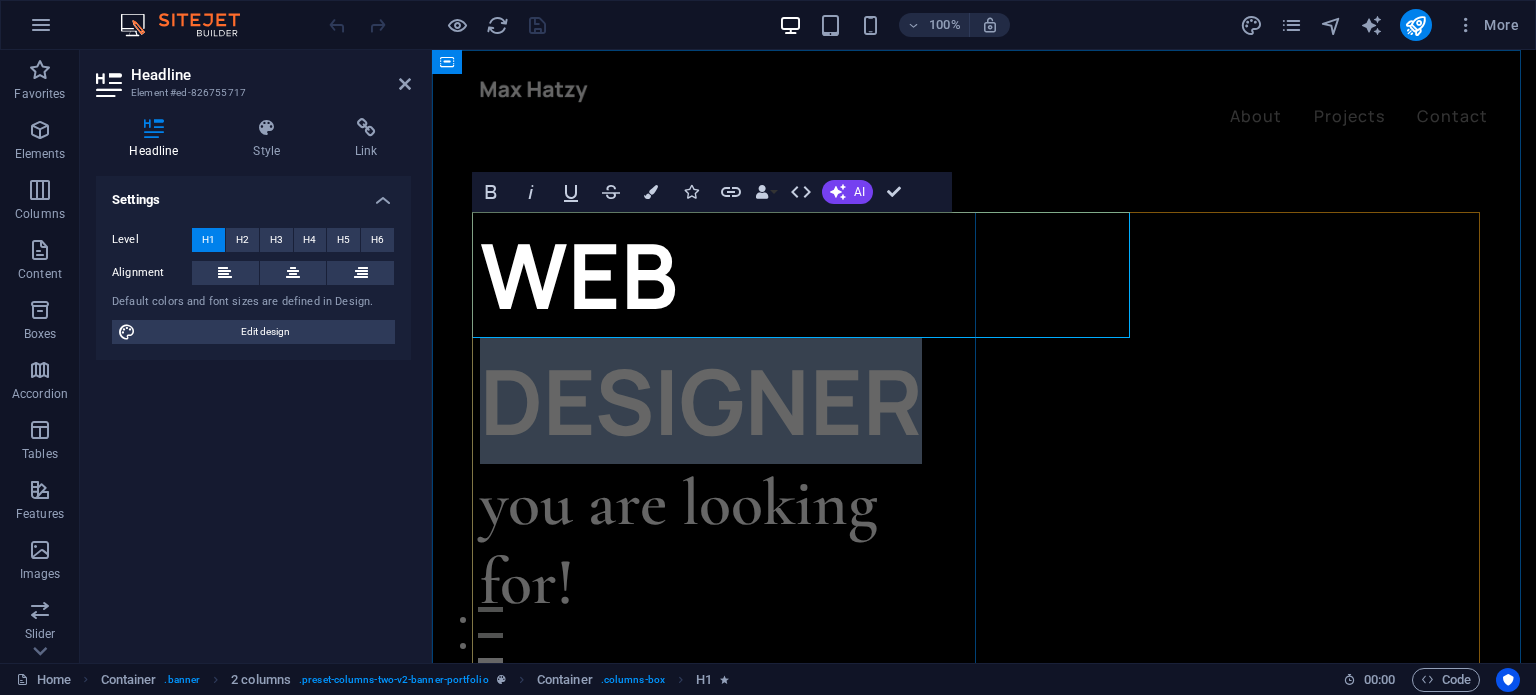 click on "WEB DESIGNER" at bounding box center (732, 338) 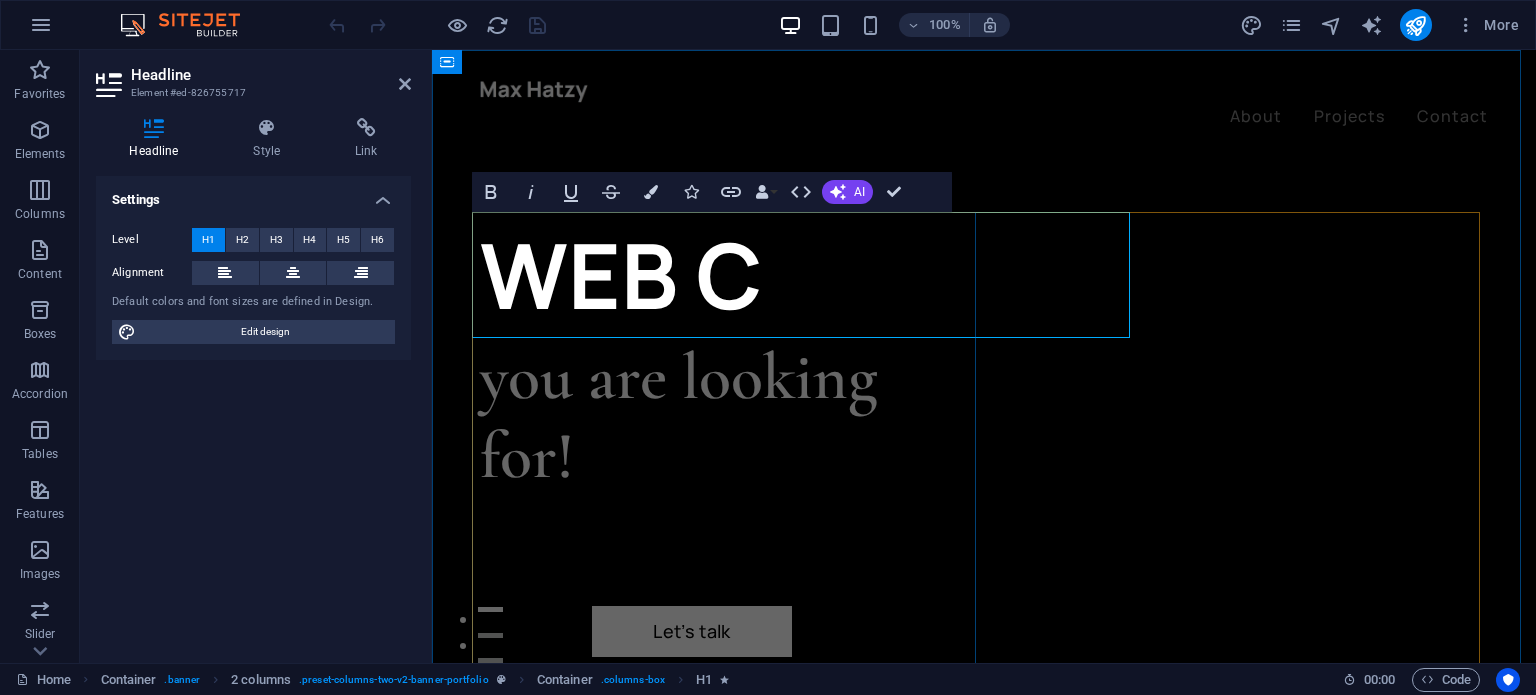 type 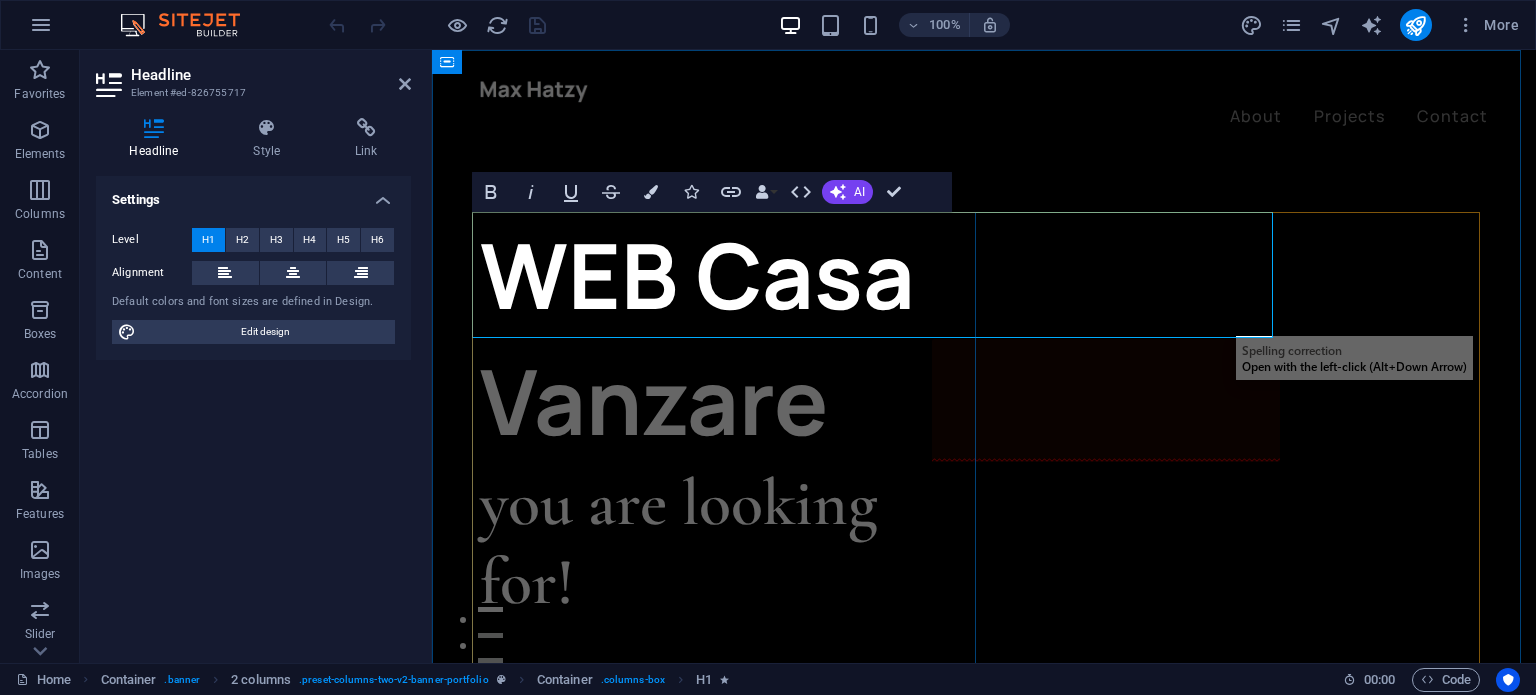 click on "WEB Casa Vanzare" at bounding box center [732, 338] 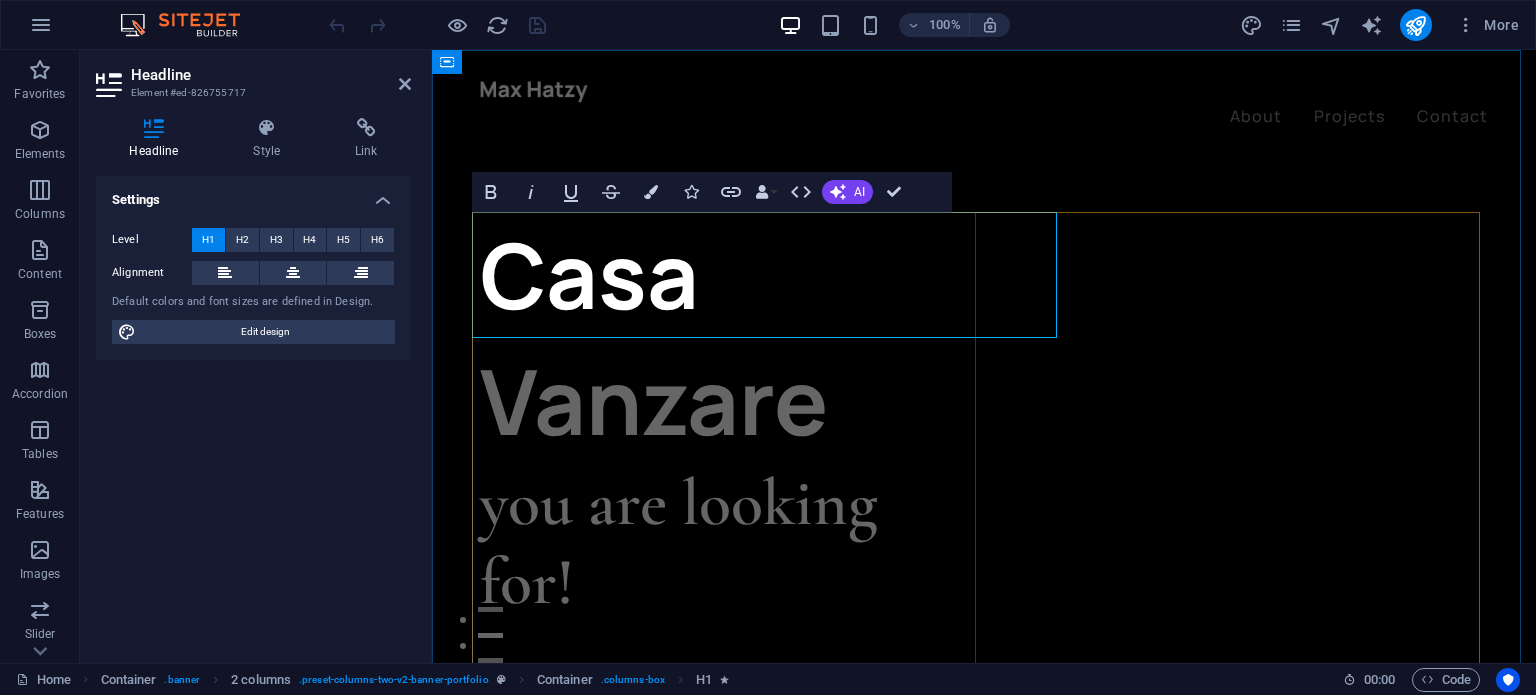click on "Casa Vanzare" at bounding box center (732, 338) 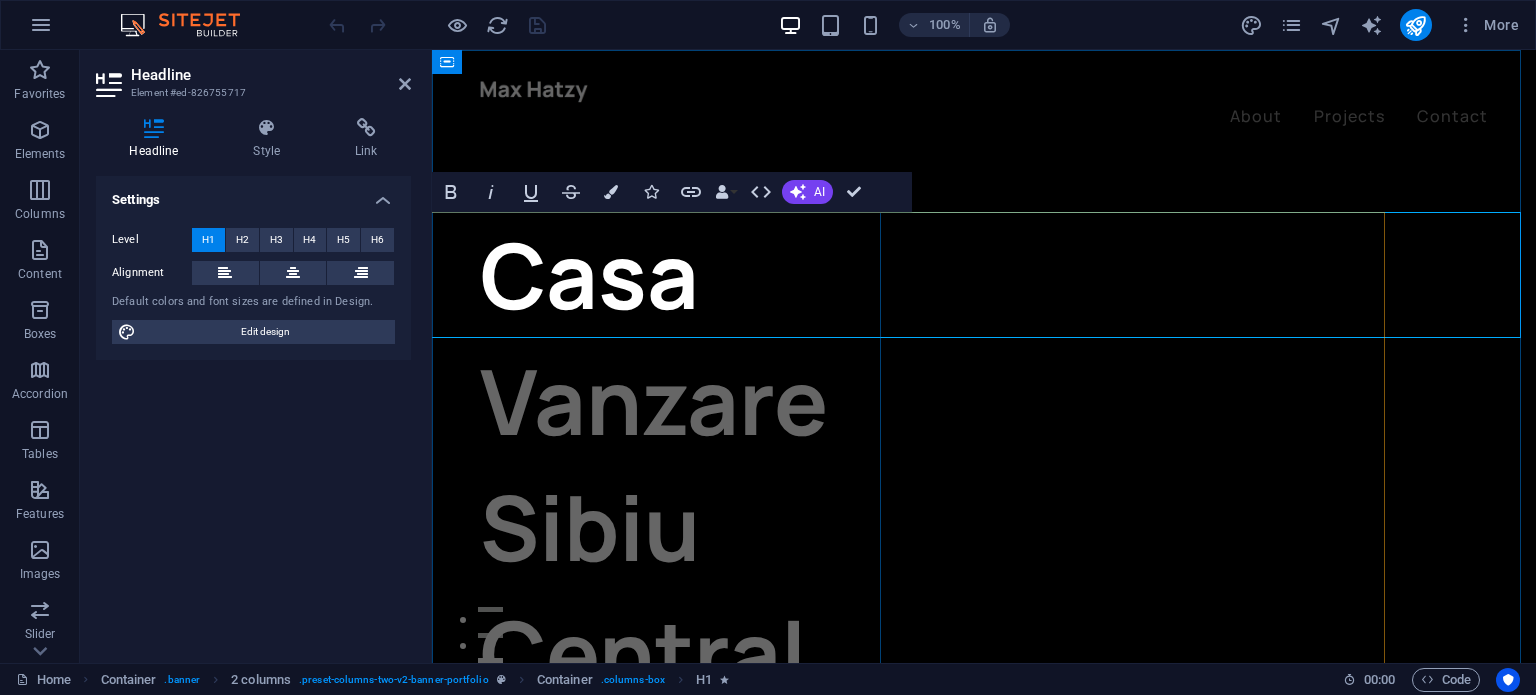 scroll, scrollTop: 0, scrollLeft: 120, axis: horizontal 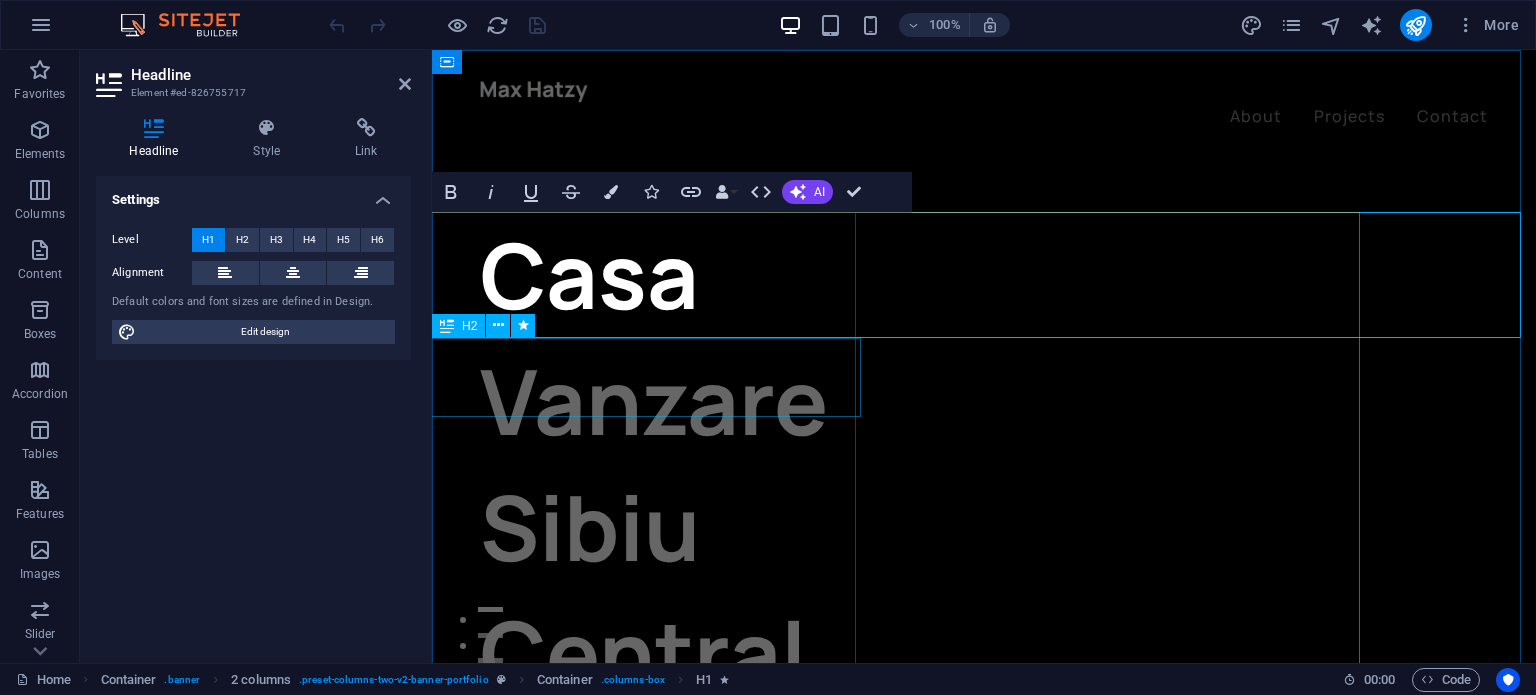 click on "you are looking for!" at bounding box center [732, 795] 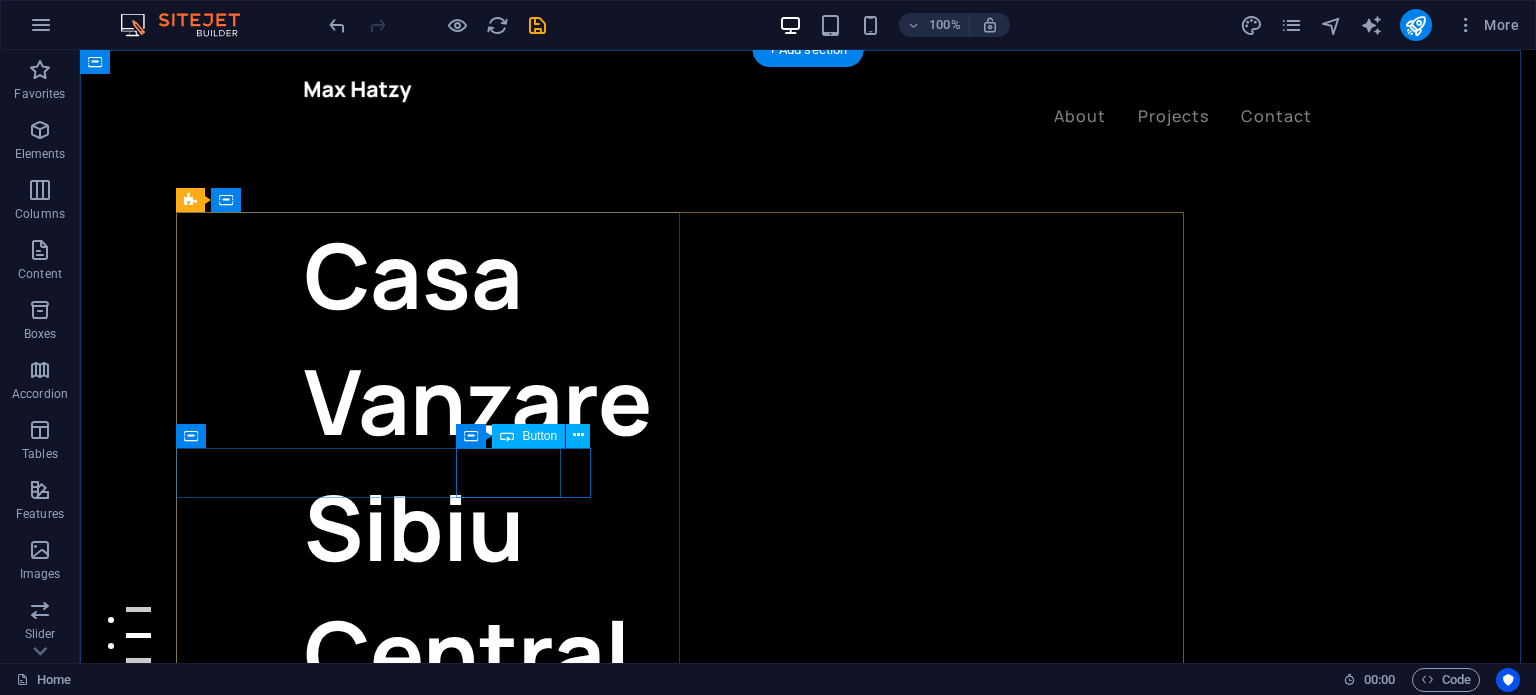 click on "My projects" at bounding box center [556, 902] 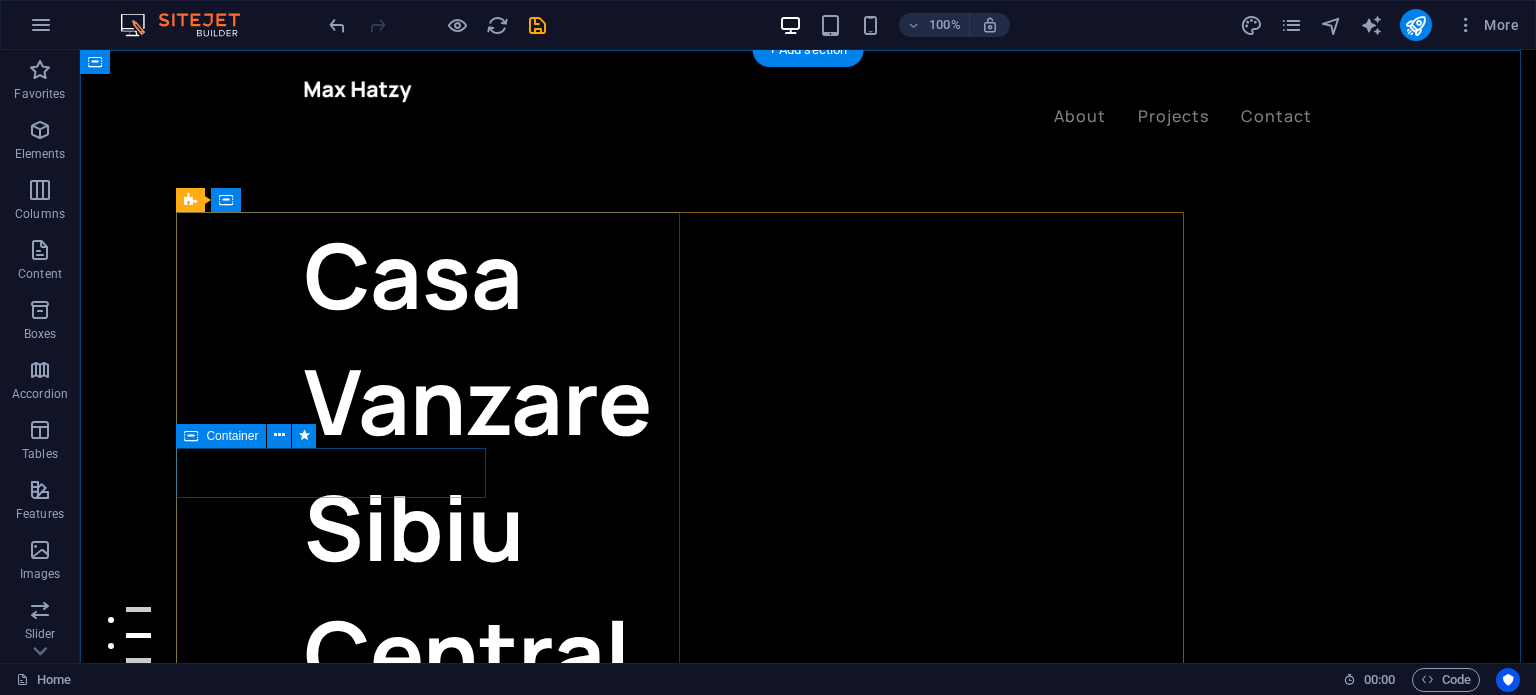 click on "Let’s talk" at bounding box center (556, 867) 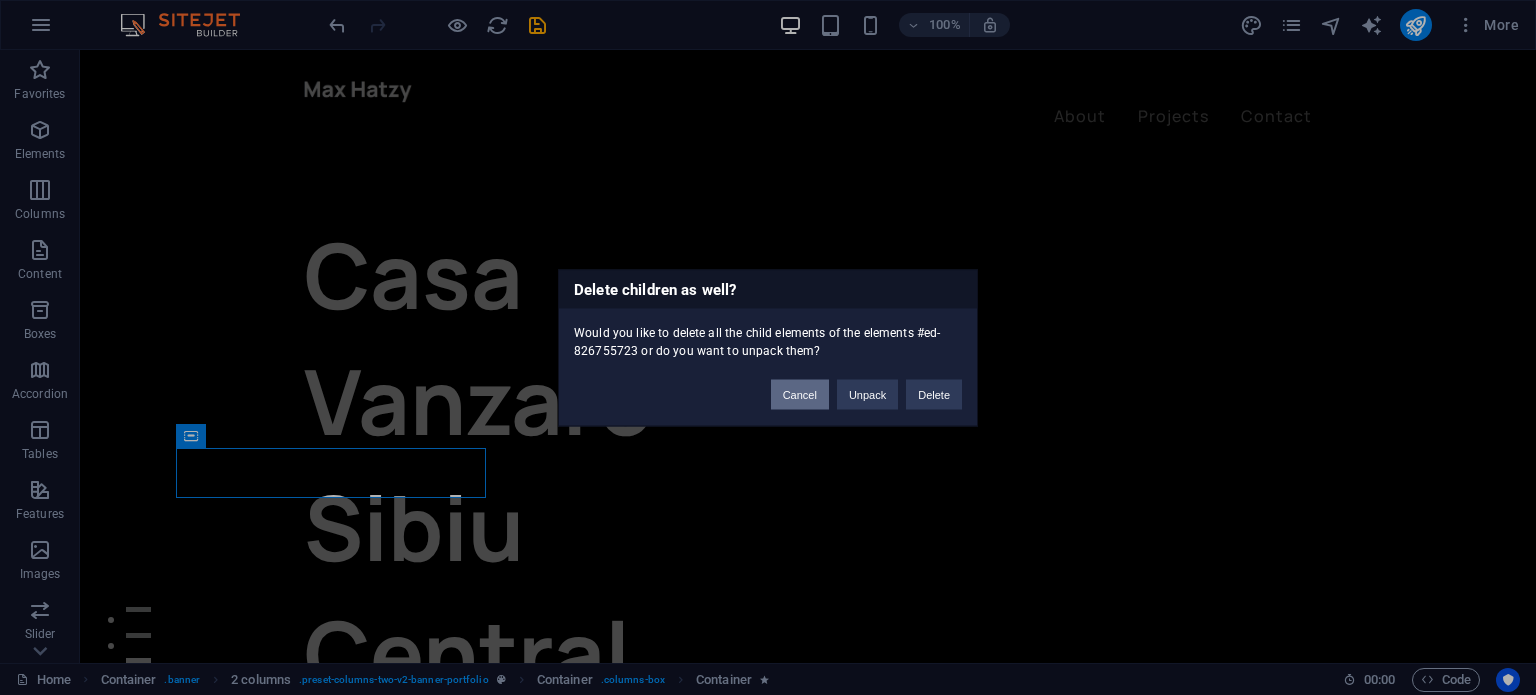 drag, startPoint x: 804, startPoint y: 384, endPoint x: 709, endPoint y: 335, distance: 106.89247 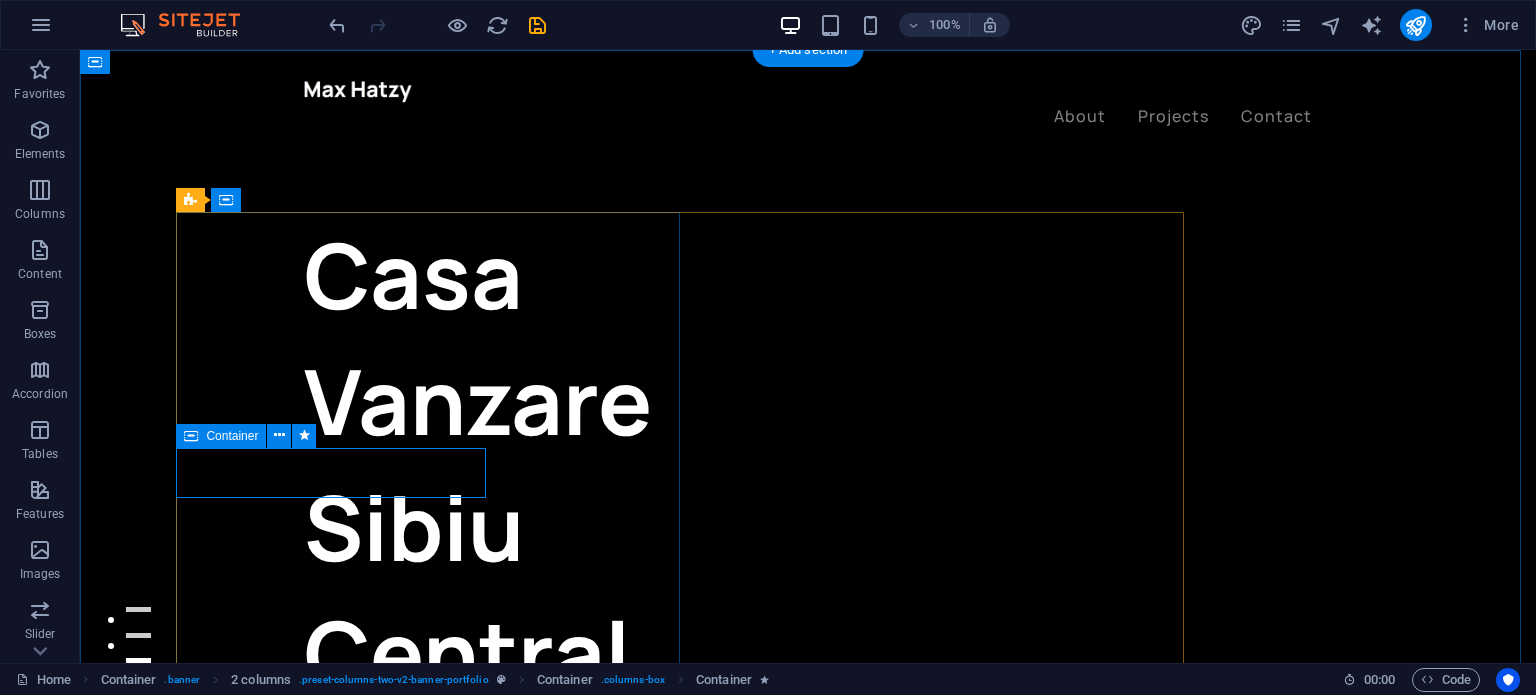 click on "Let’s talk" at bounding box center [556, 867] 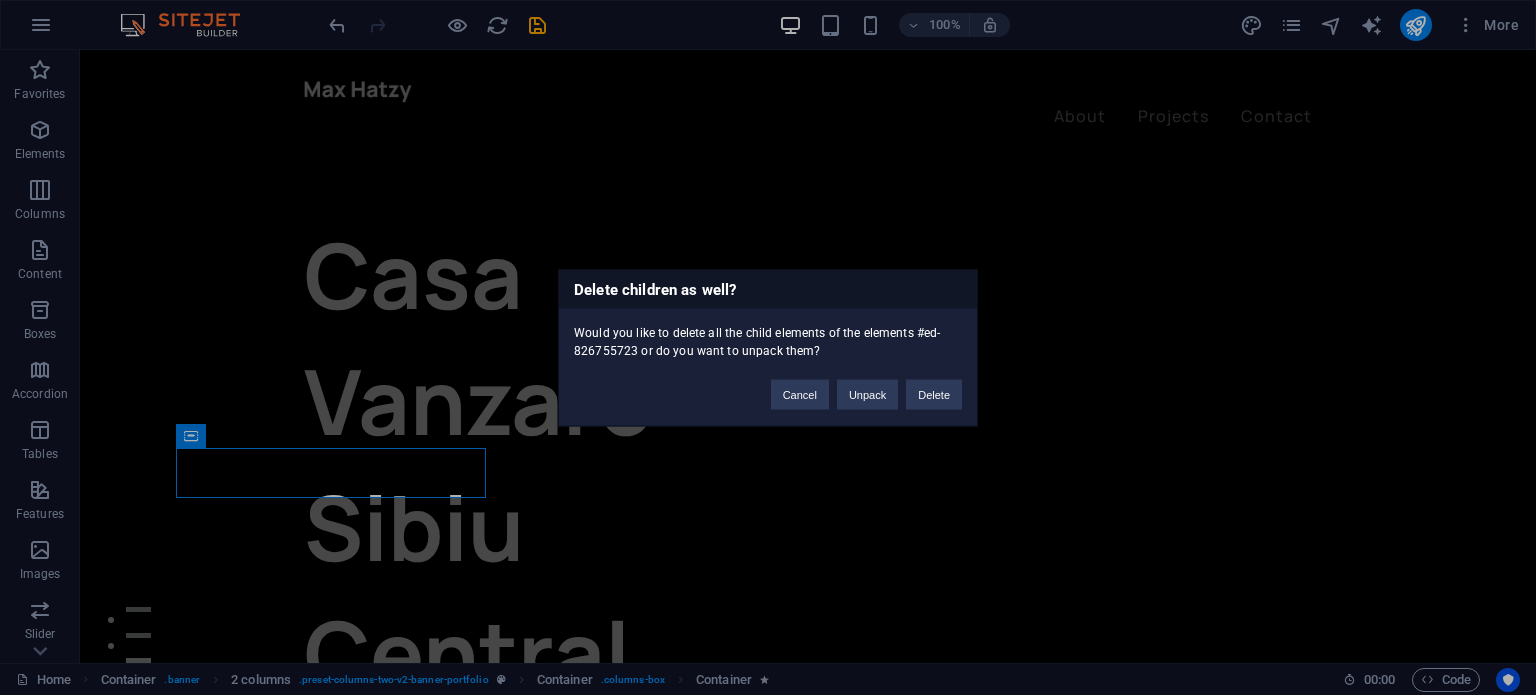 type 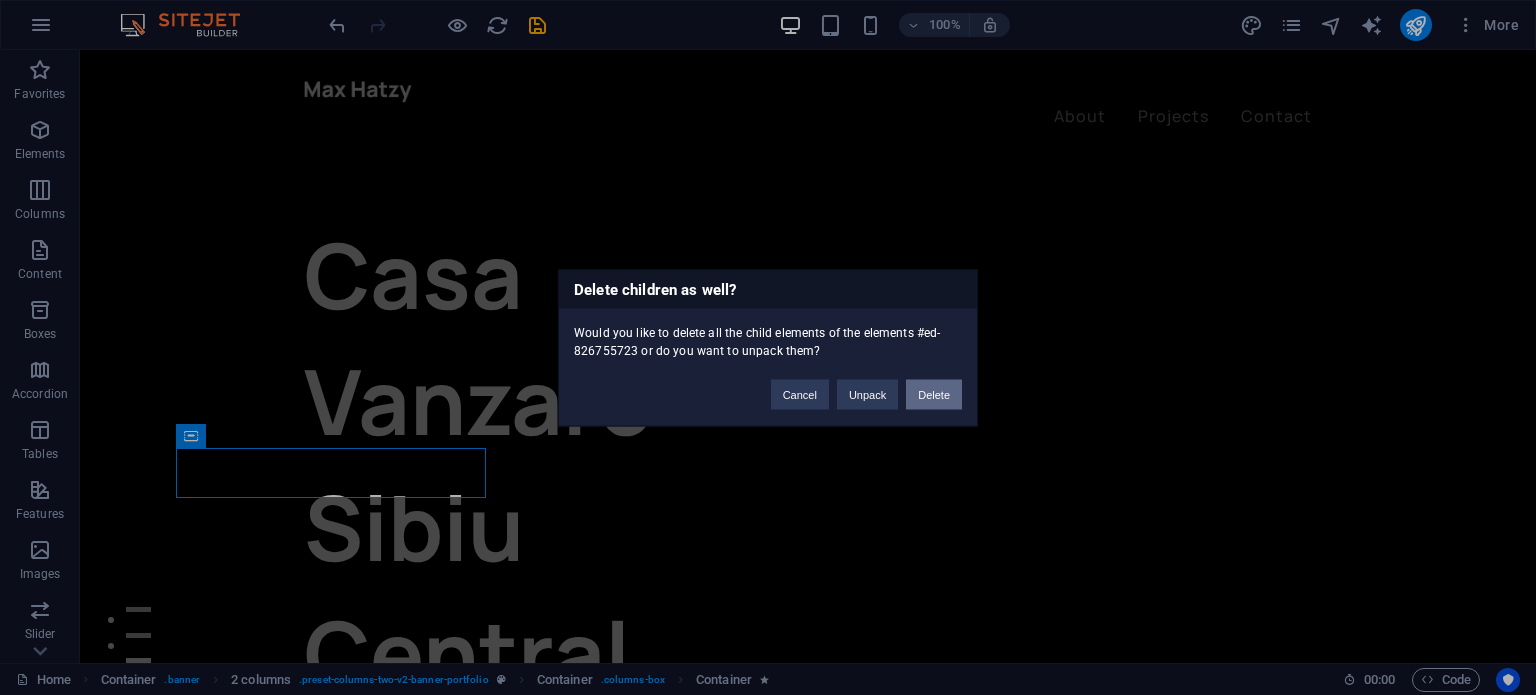 click on "Delete" at bounding box center (934, 394) 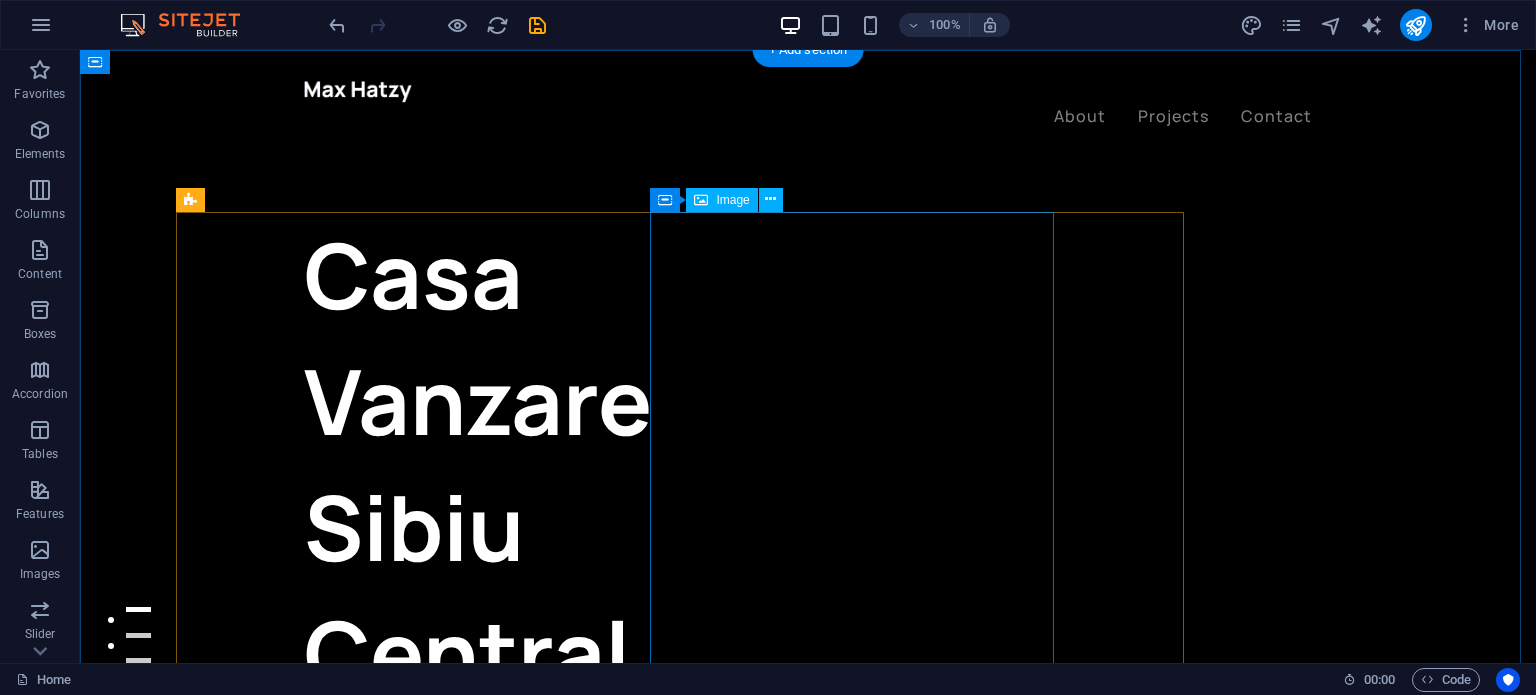 click at bounding box center [475, 968] 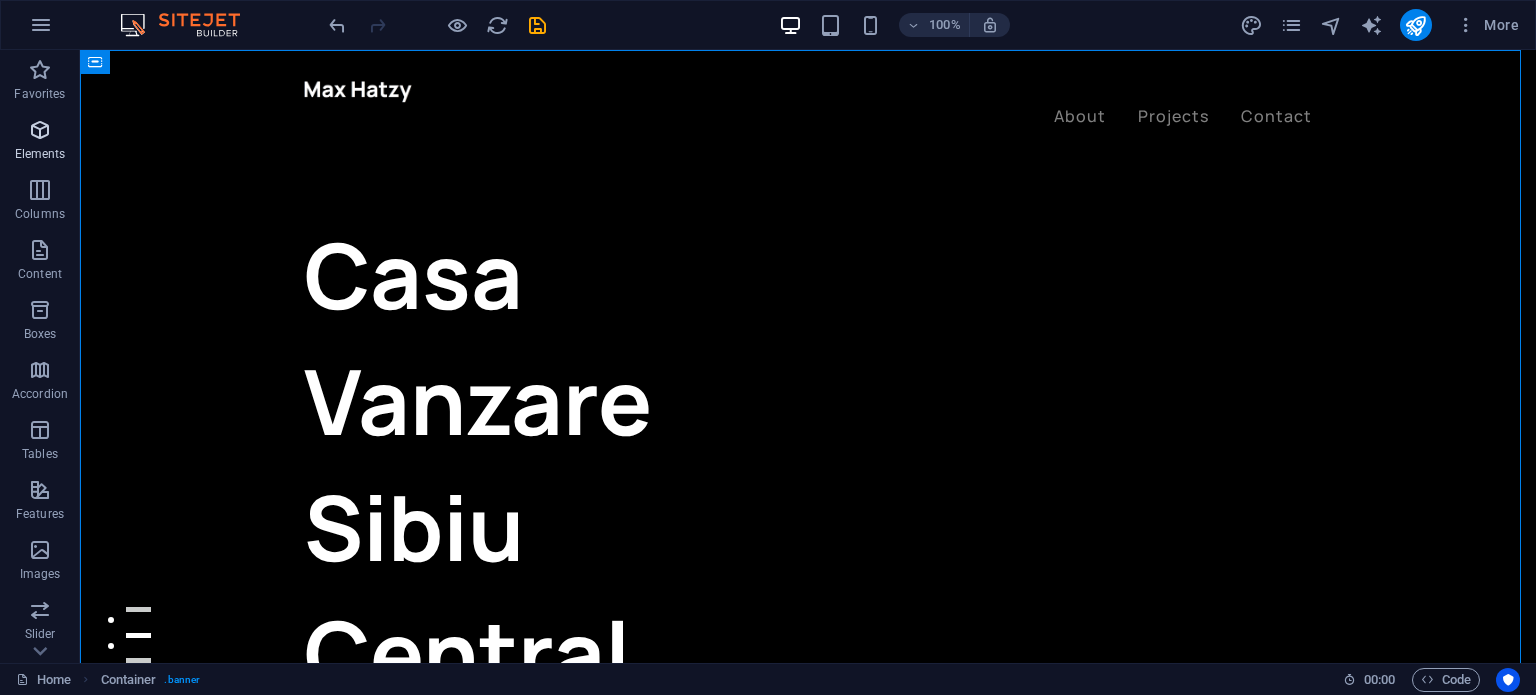 click at bounding box center [40, 130] 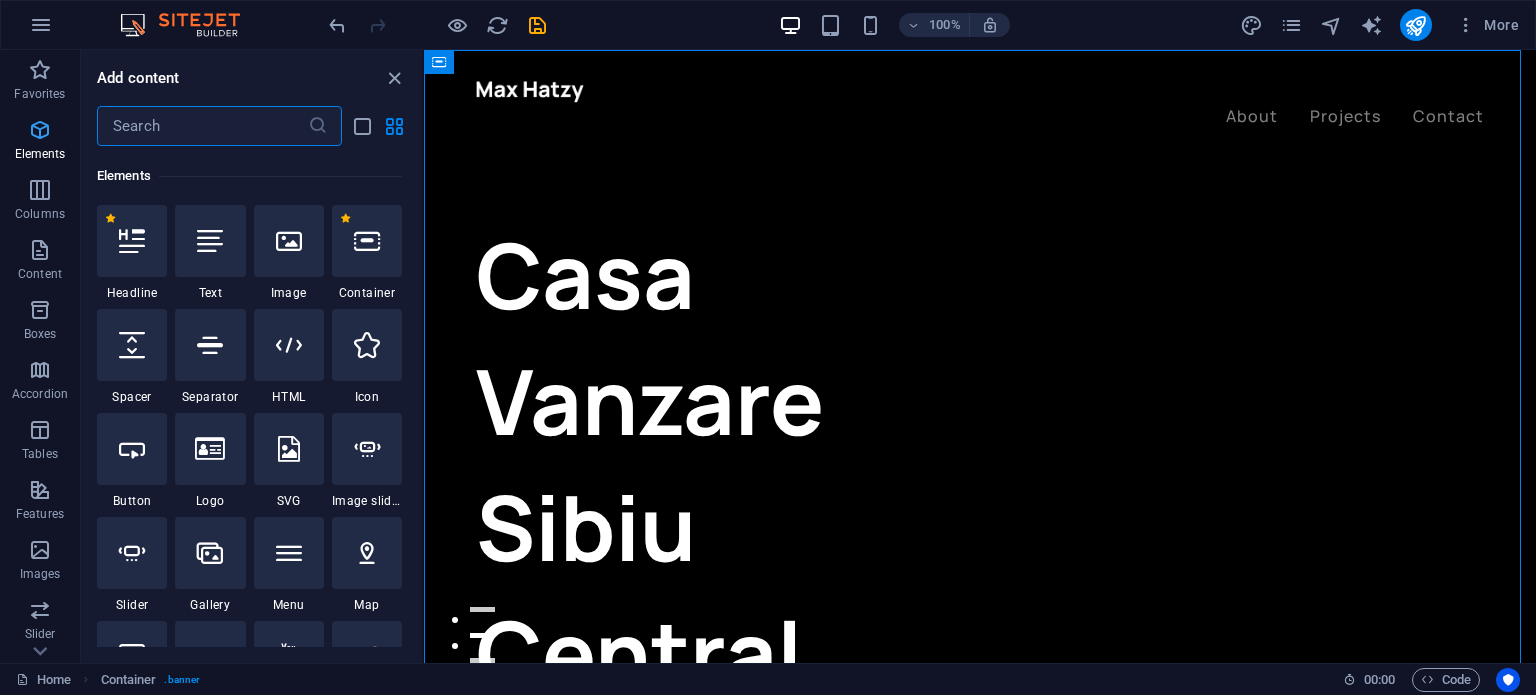 scroll, scrollTop: 212, scrollLeft: 0, axis: vertical 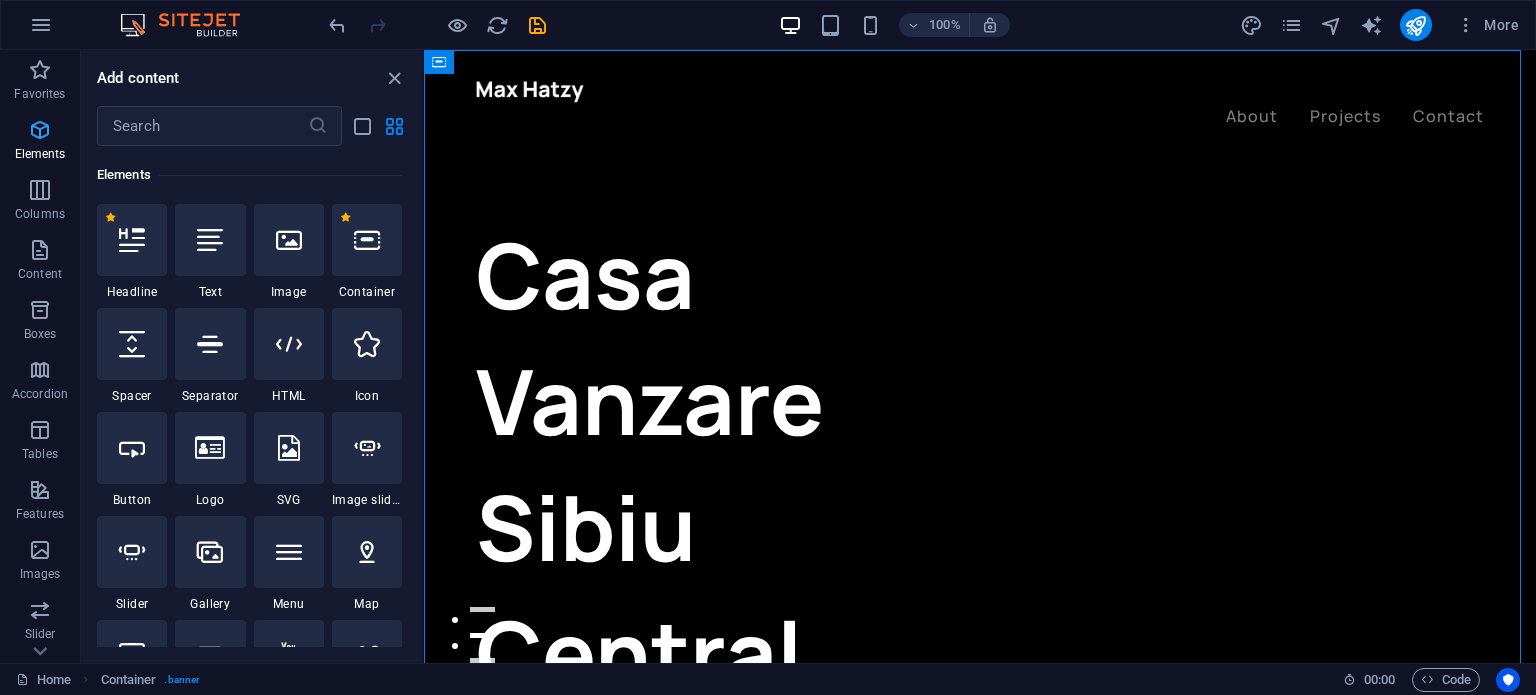 click at bounding box center (40, 130) 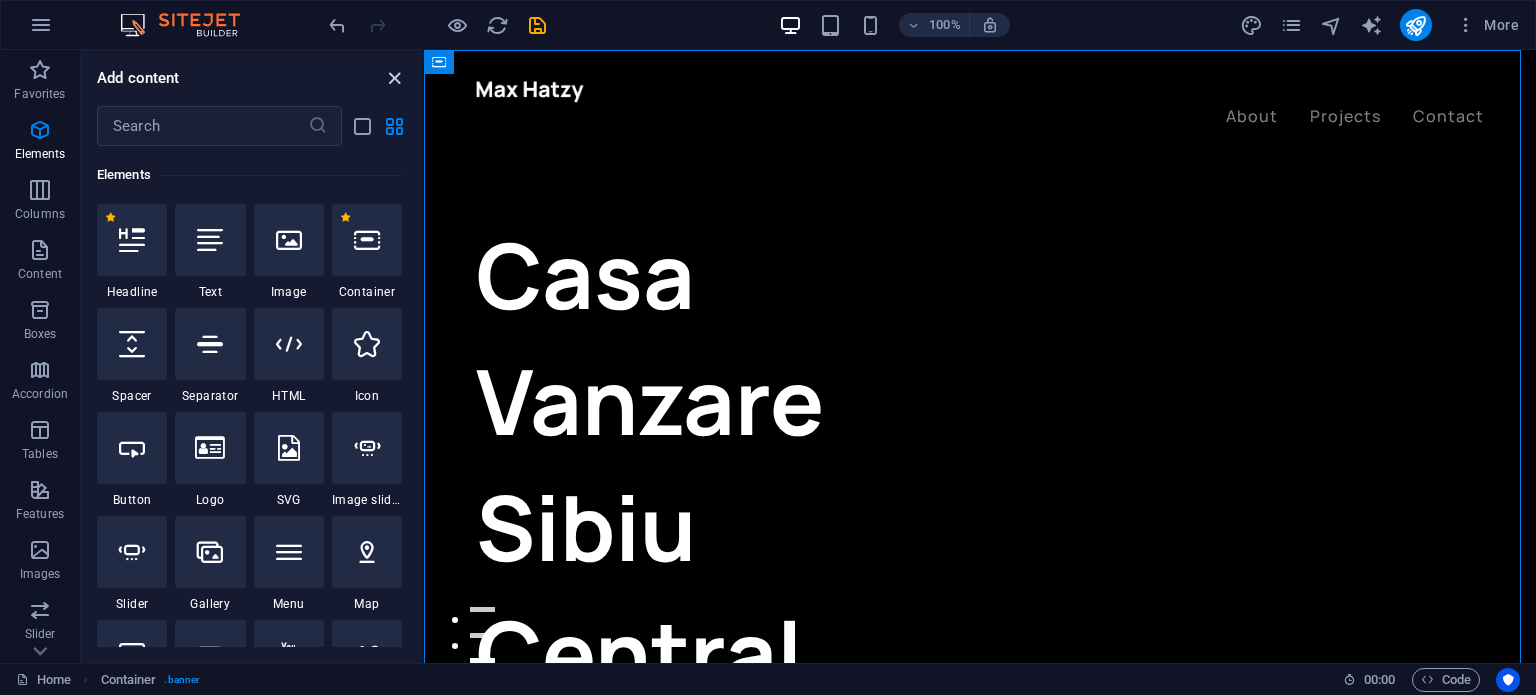 click at bounding box center [394, 78] 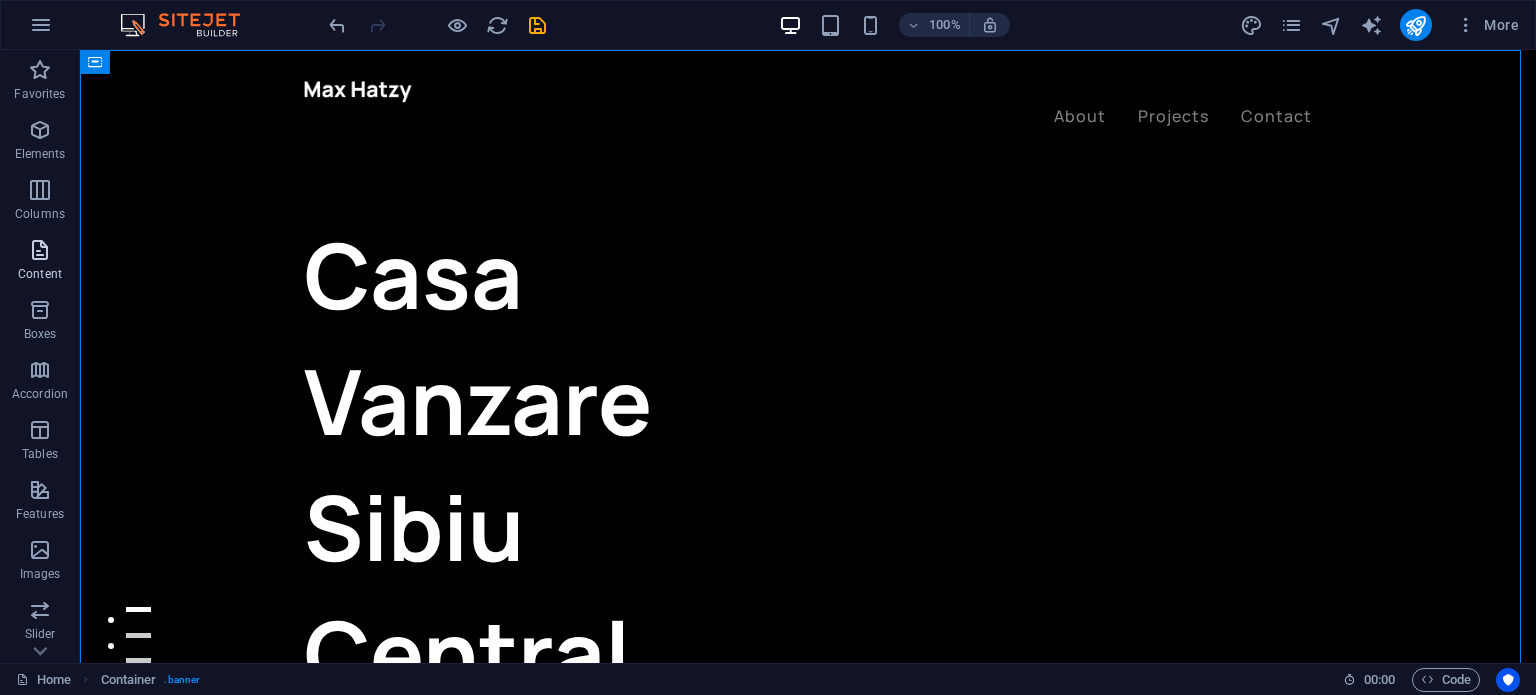 click at bounding box center [40, 250] 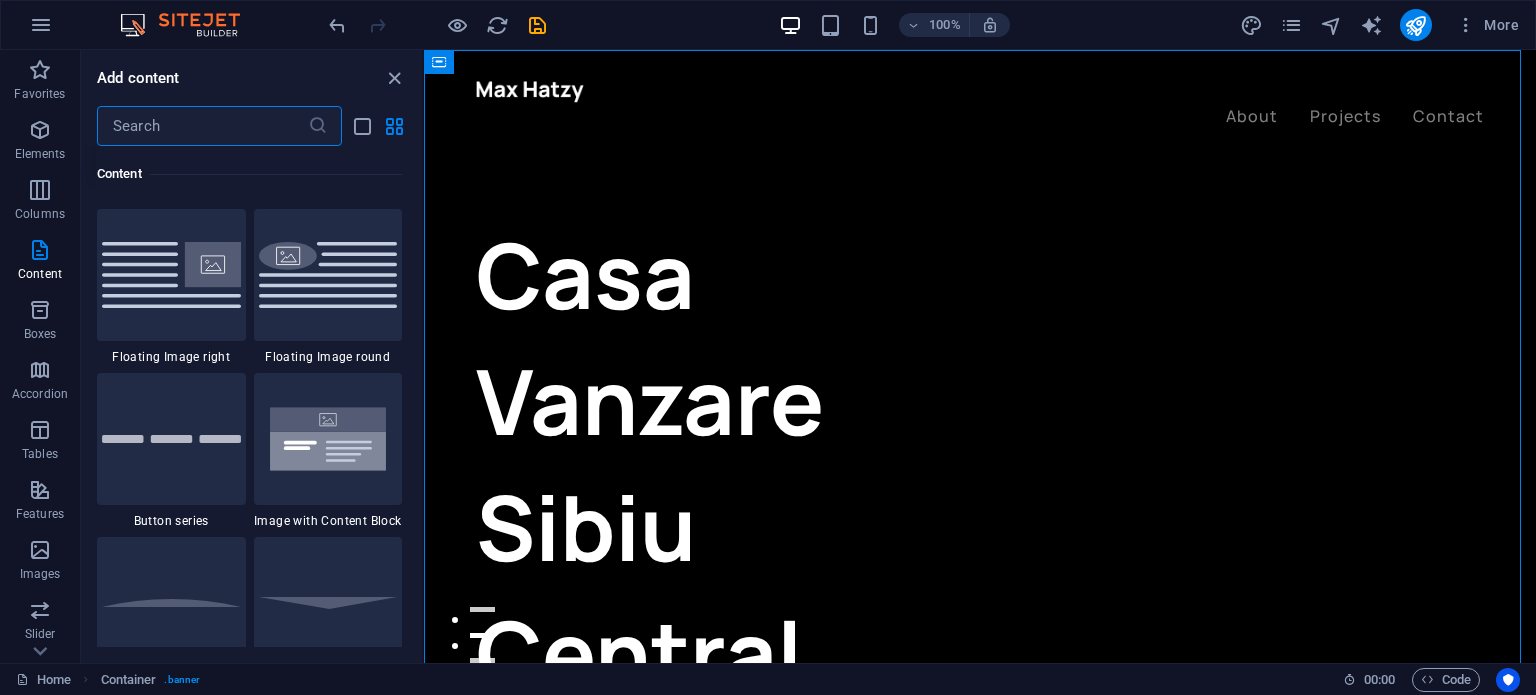 scroll, scrollTop: 4699, scrollLeft: 0, axis: vertical 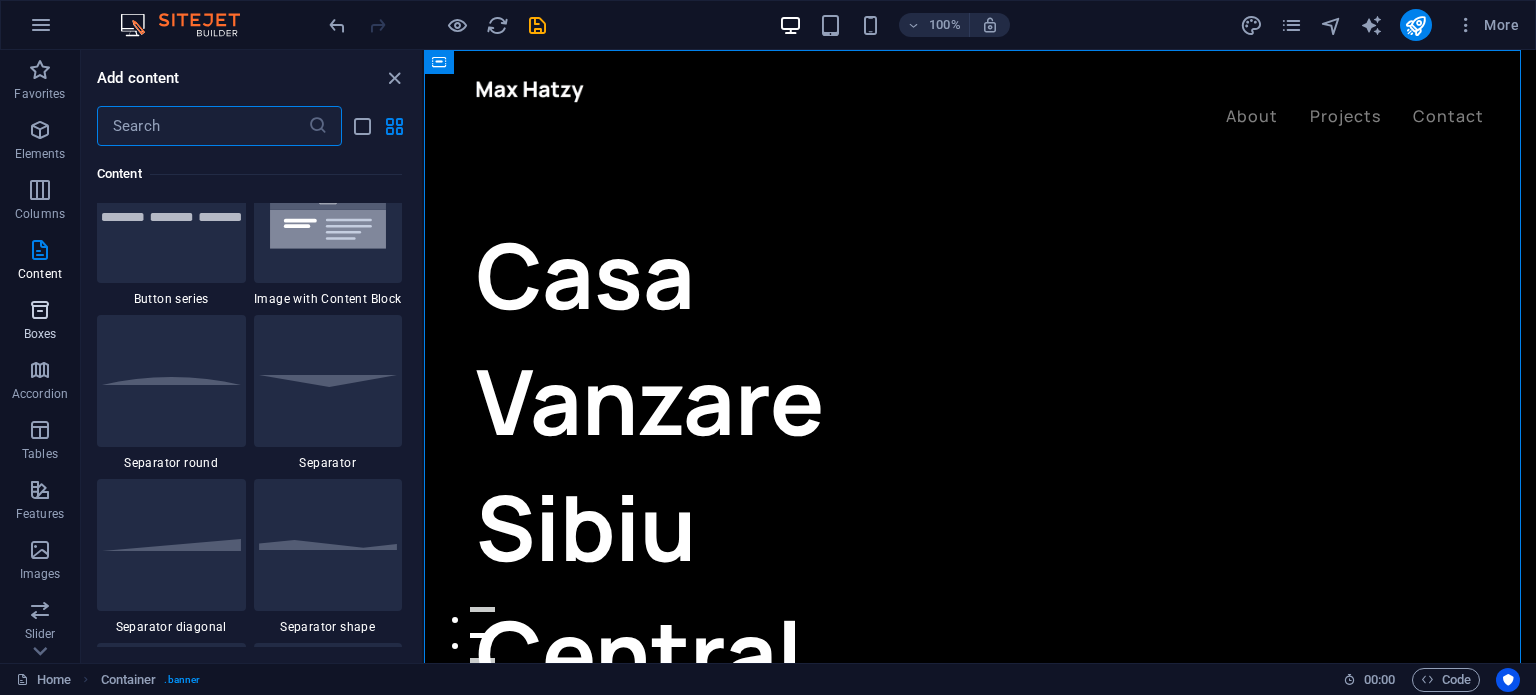 click at bounding box center [40, 310] 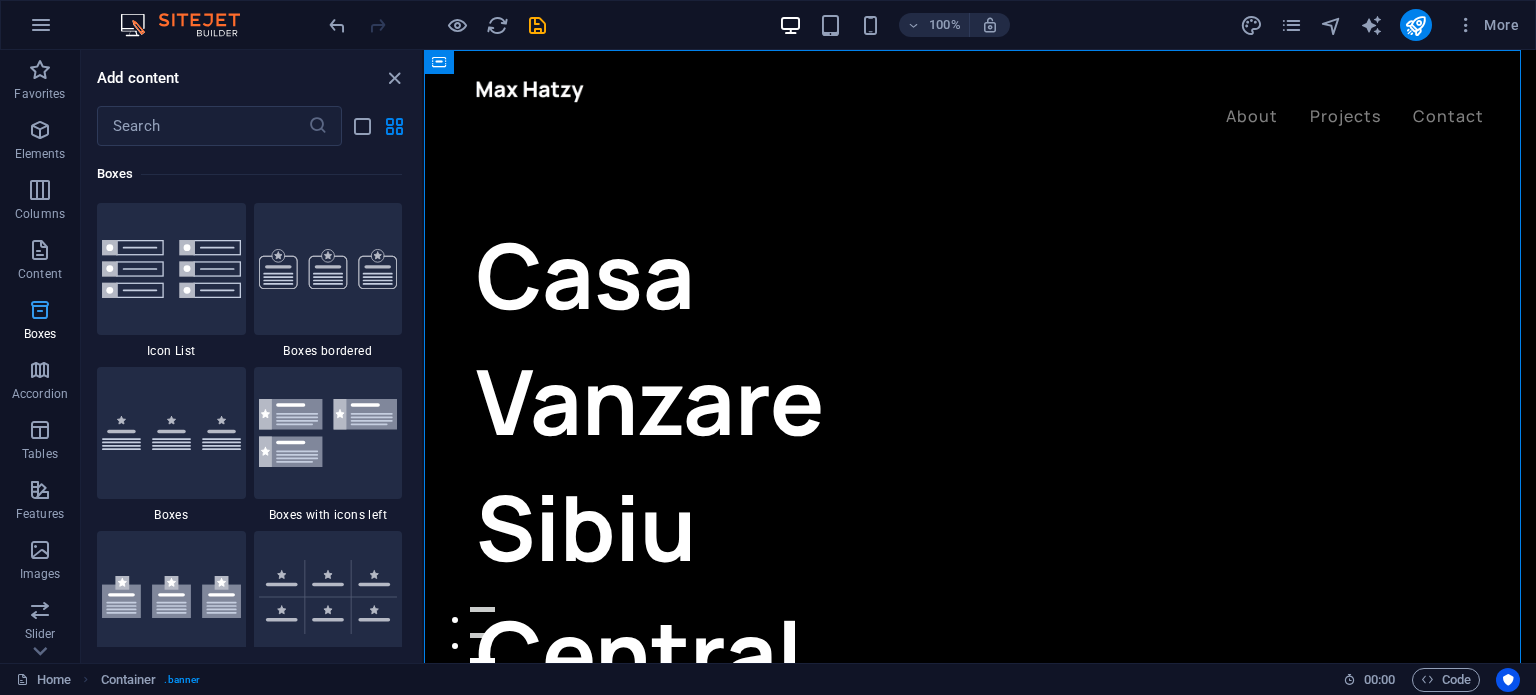 scroll, scrollTop: 5516, scrollLeft: 0, axis: vertical 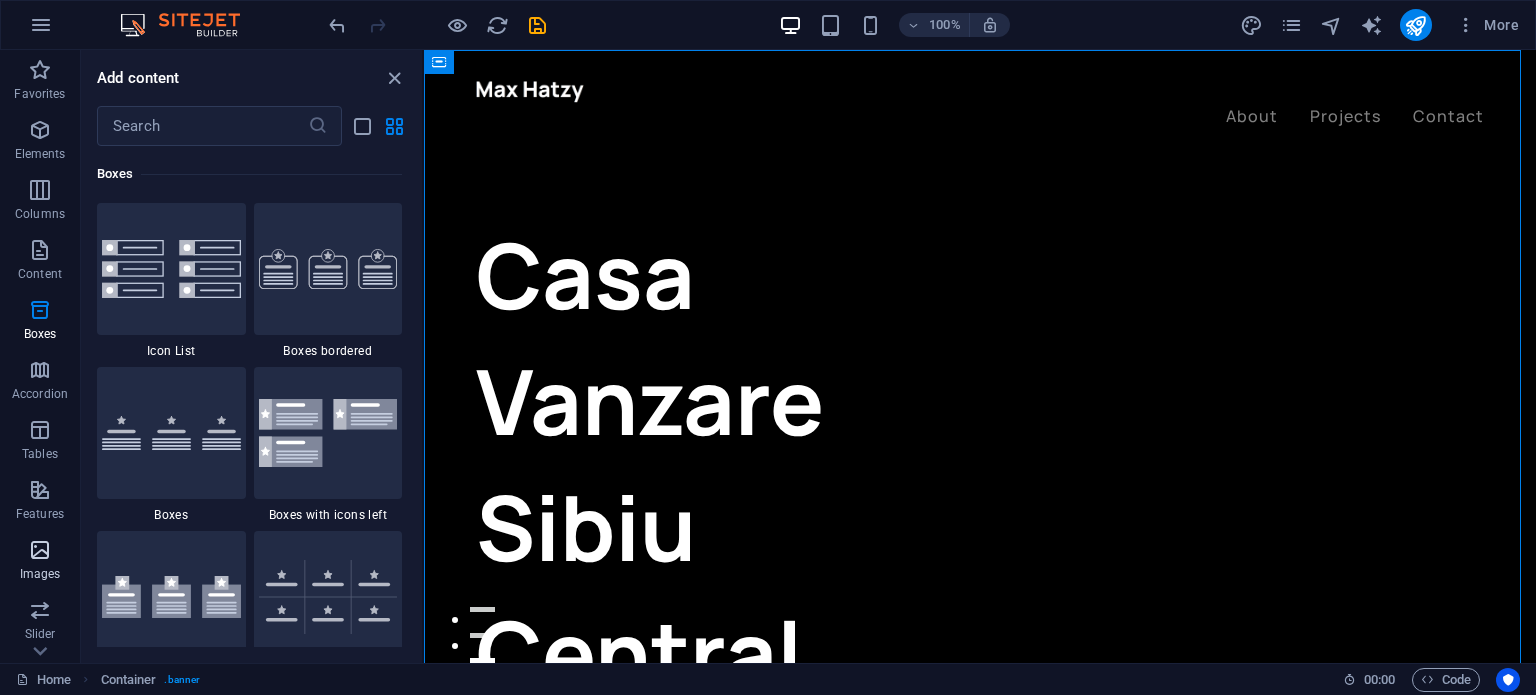 click at bounding box center [40, 550] 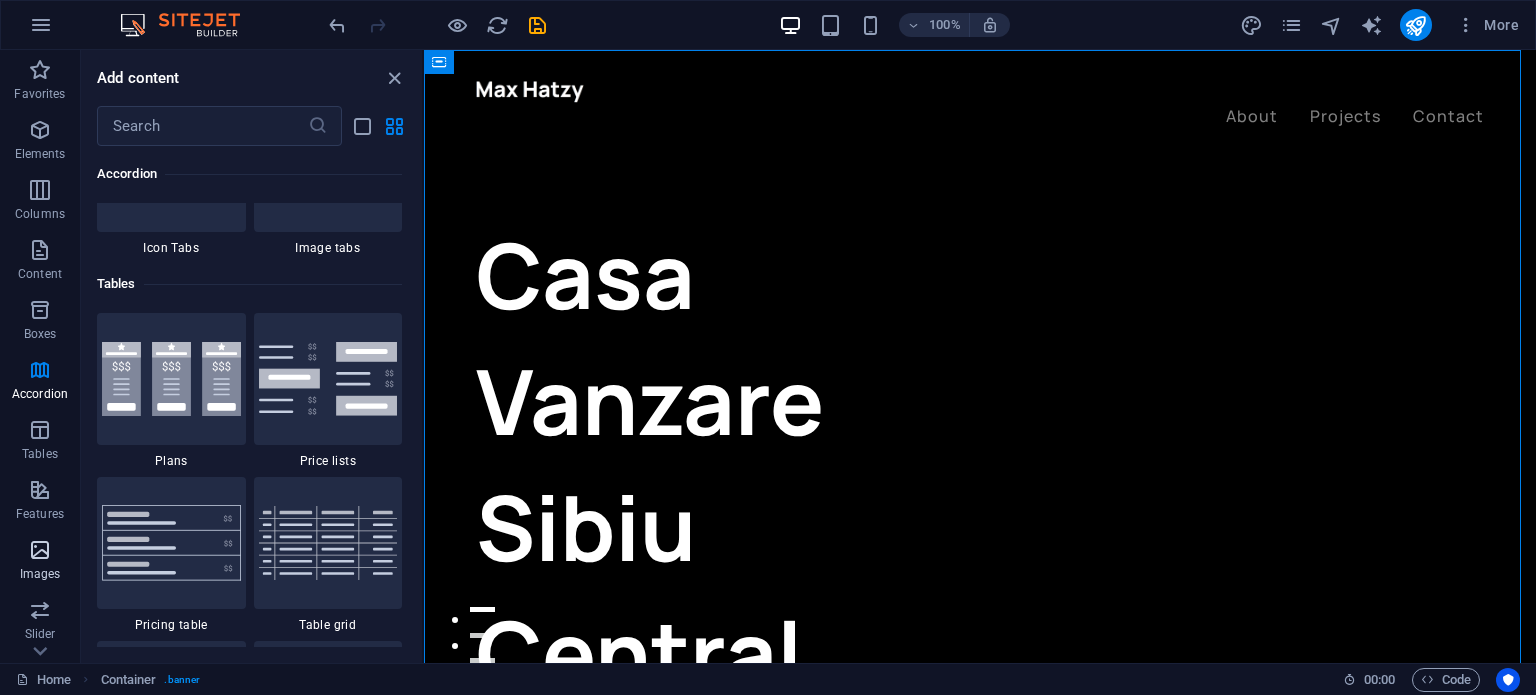 scroll, scrollTop: 10140, scrollLeft: 0, axis: vertical 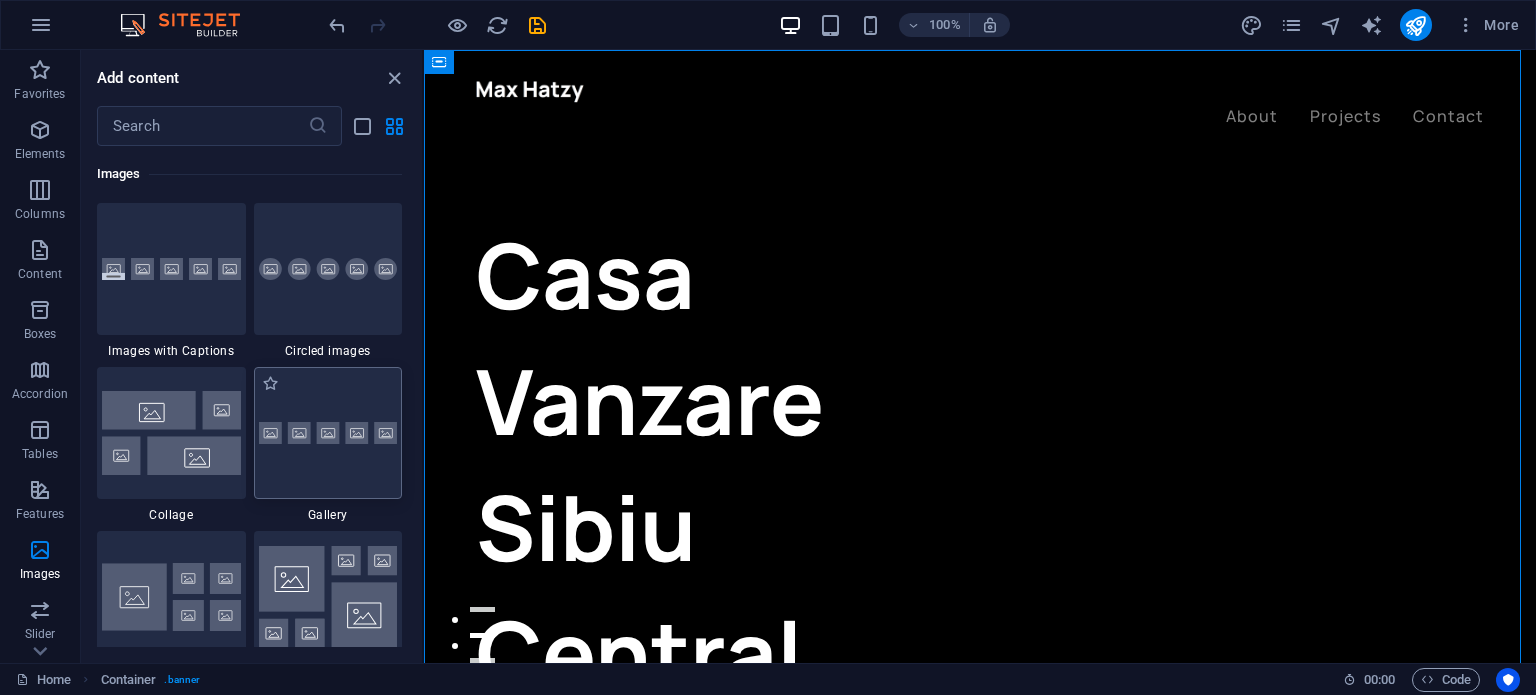 click at bounding box center (328, 433) 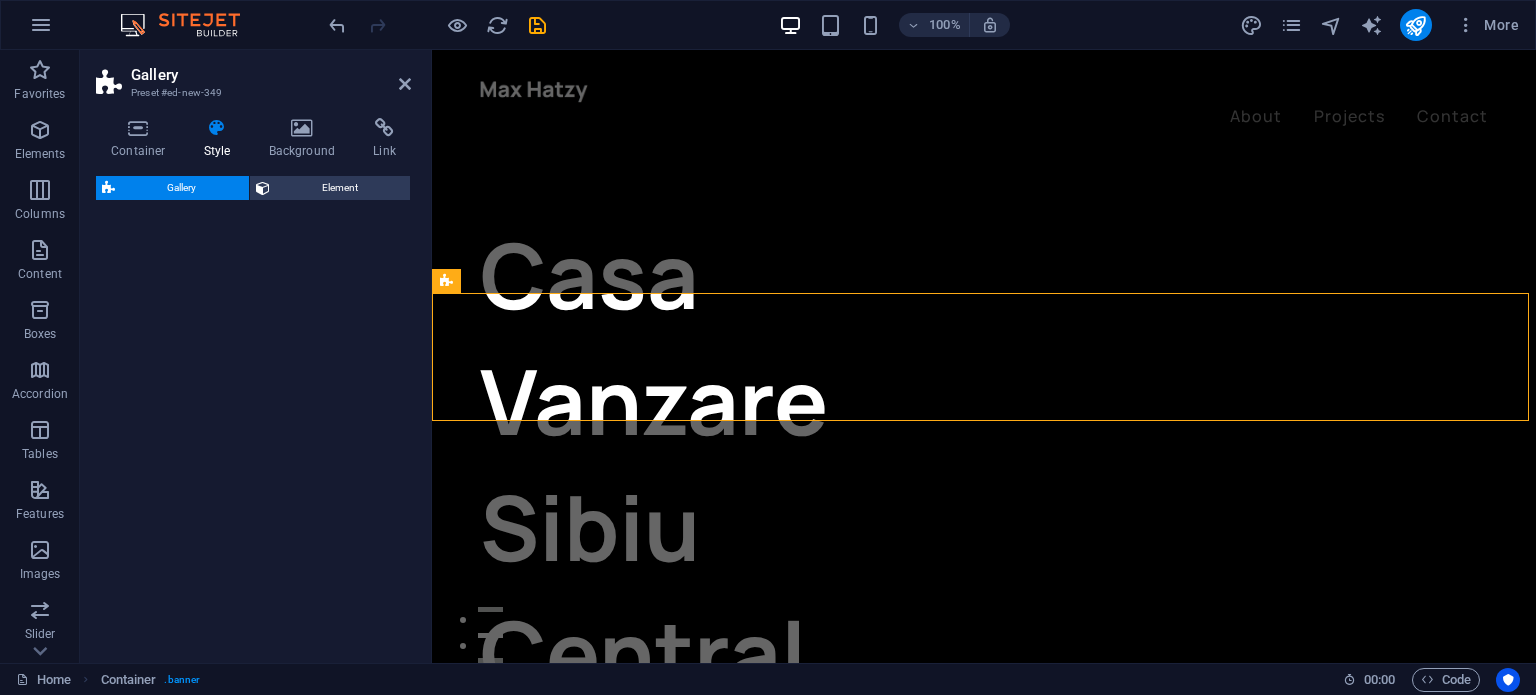 select on "rem" 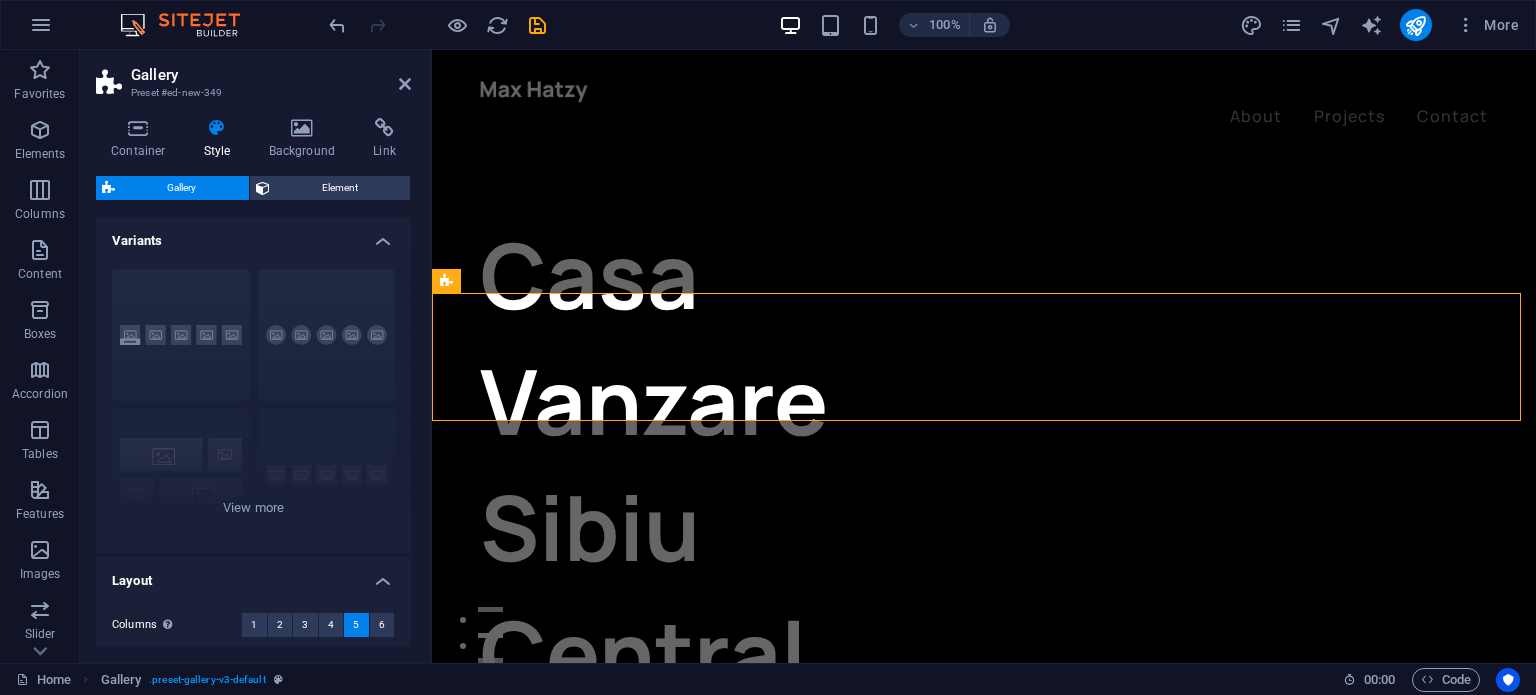 scroll, scrollTop: 502, scrollLeft: 0, axis: vertical 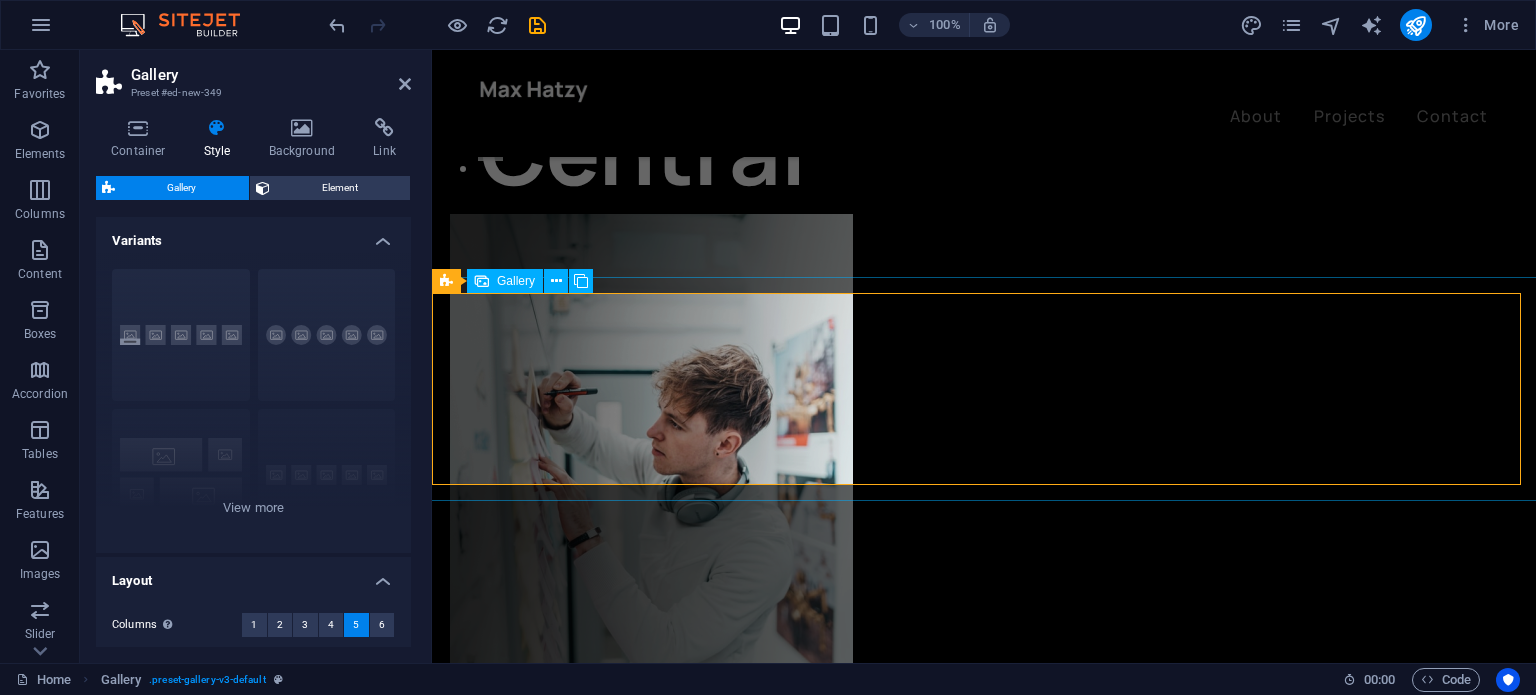 click at bounding box center (529, 1399) 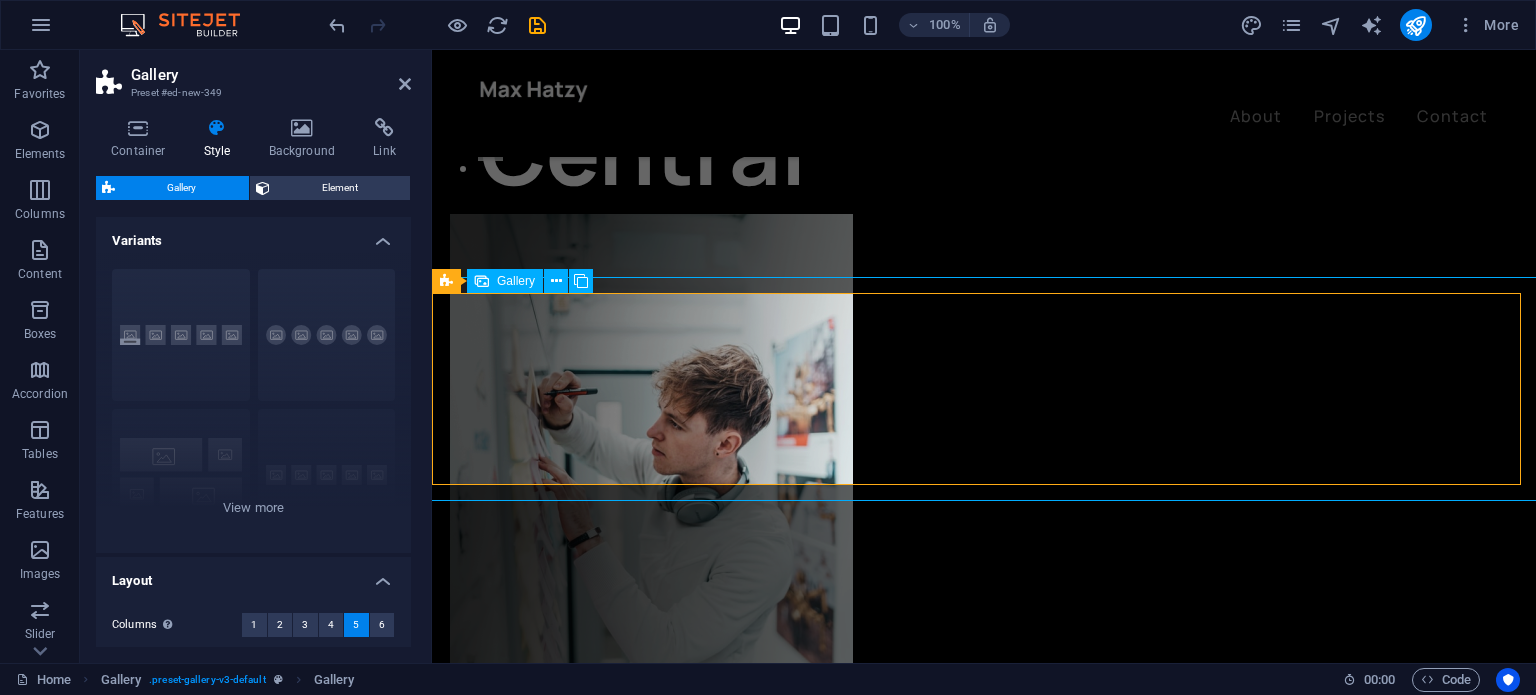 click on "Gallery" at bounding box center [516, 281] 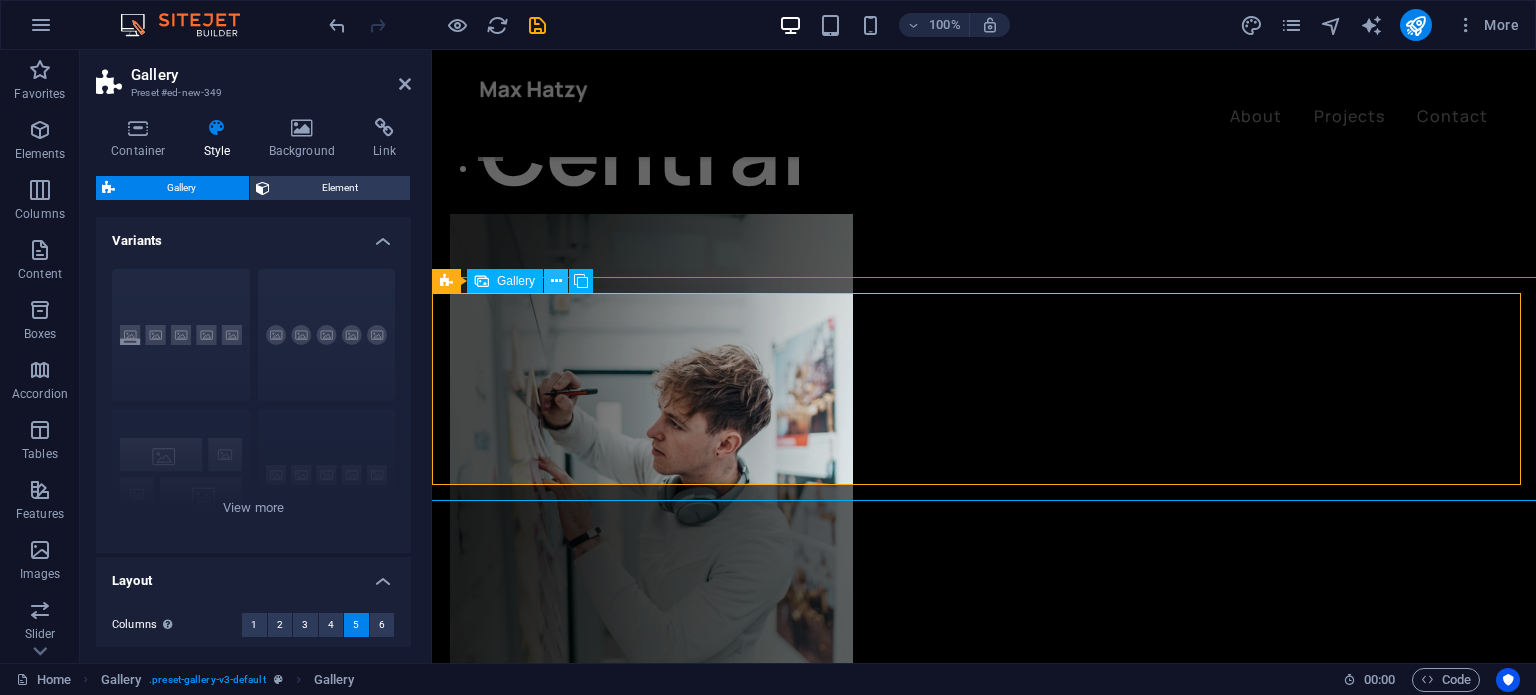 click at bounding box center [556, 281] 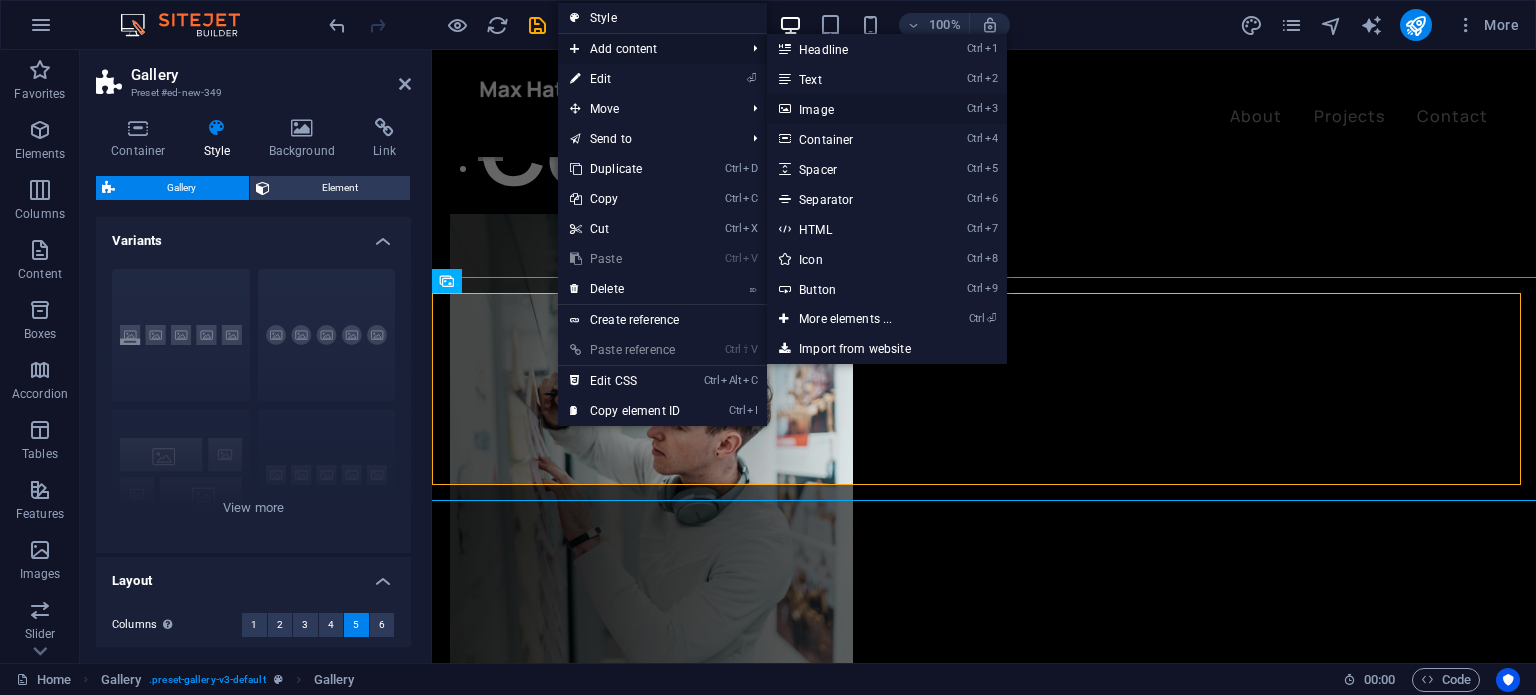 click on "Ctrl 3  Image" at bounding box center (849, 109) 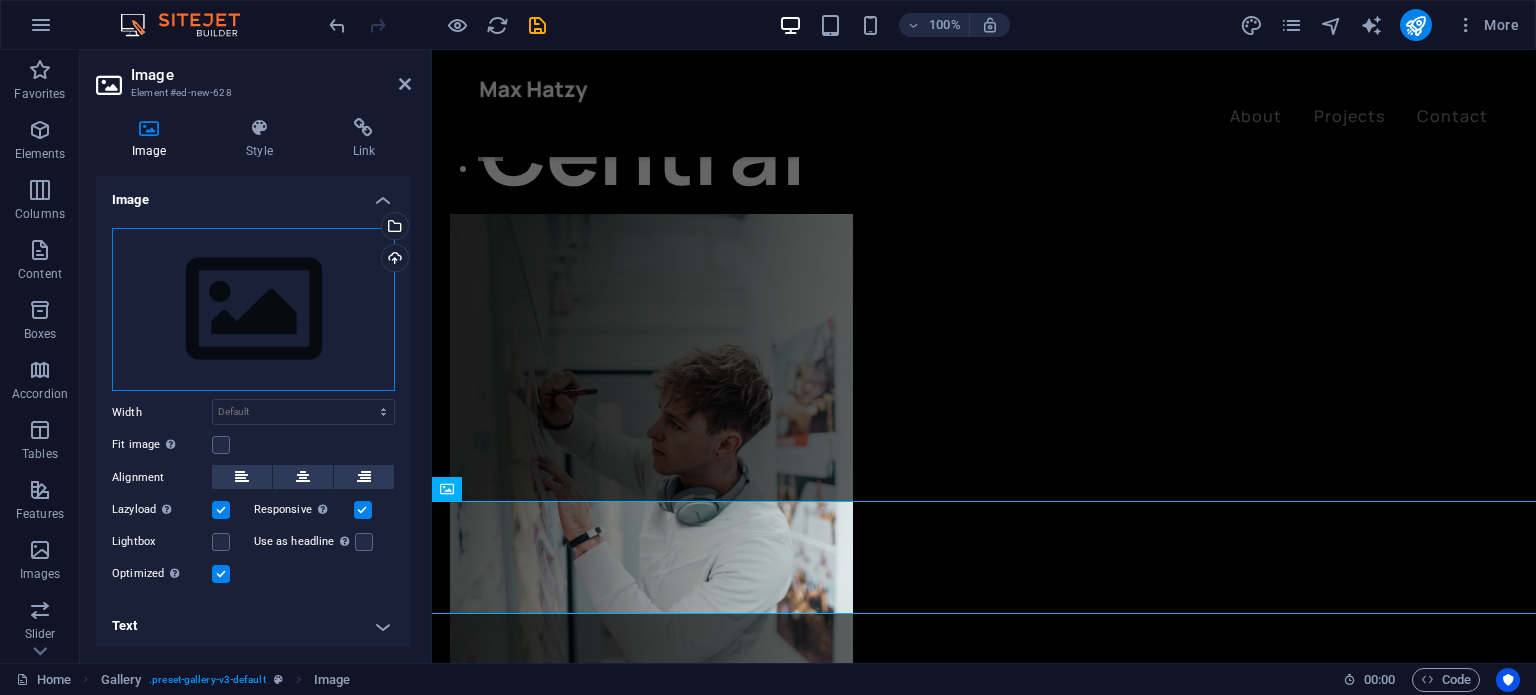 click on "Drag files here, click to choose files or select files from Files or our free stock photos & videos" at bounding box center [253, 310] 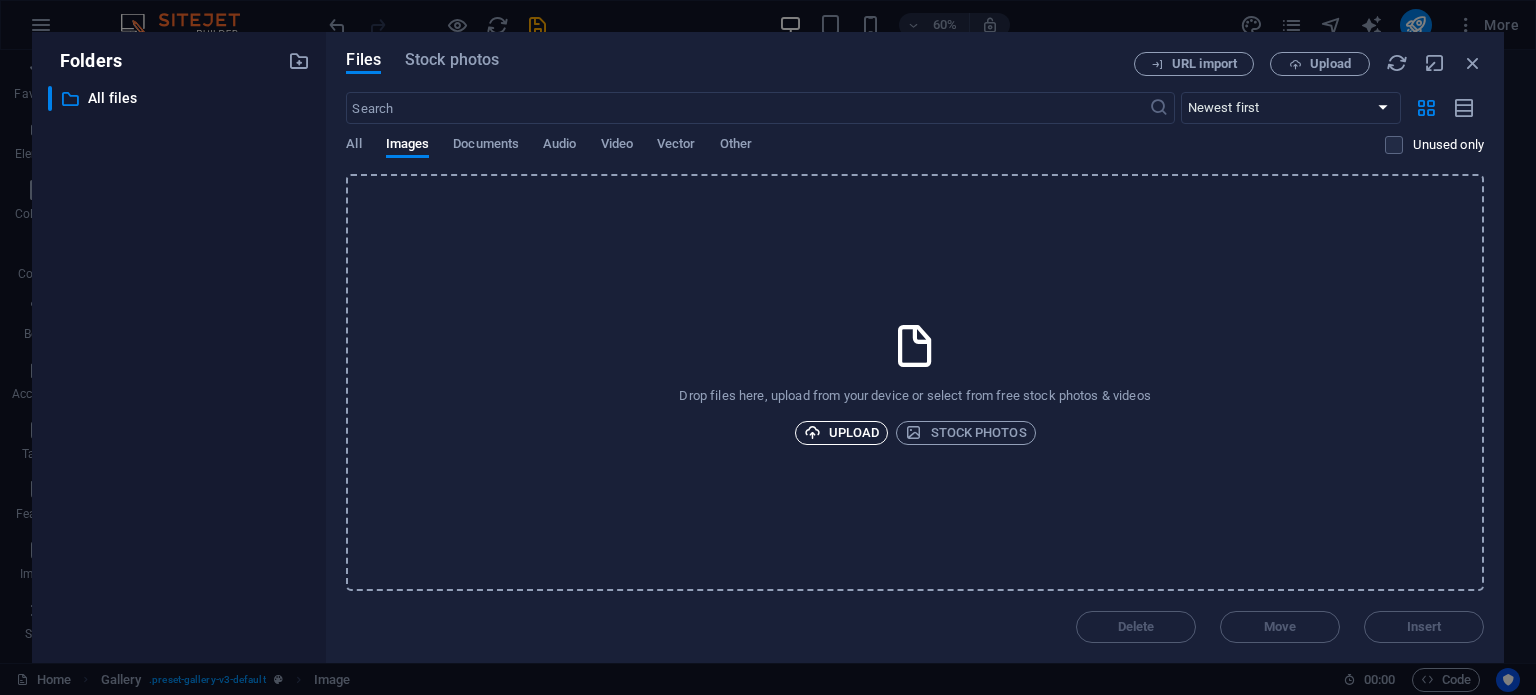 click at bounding box center [812, 432] 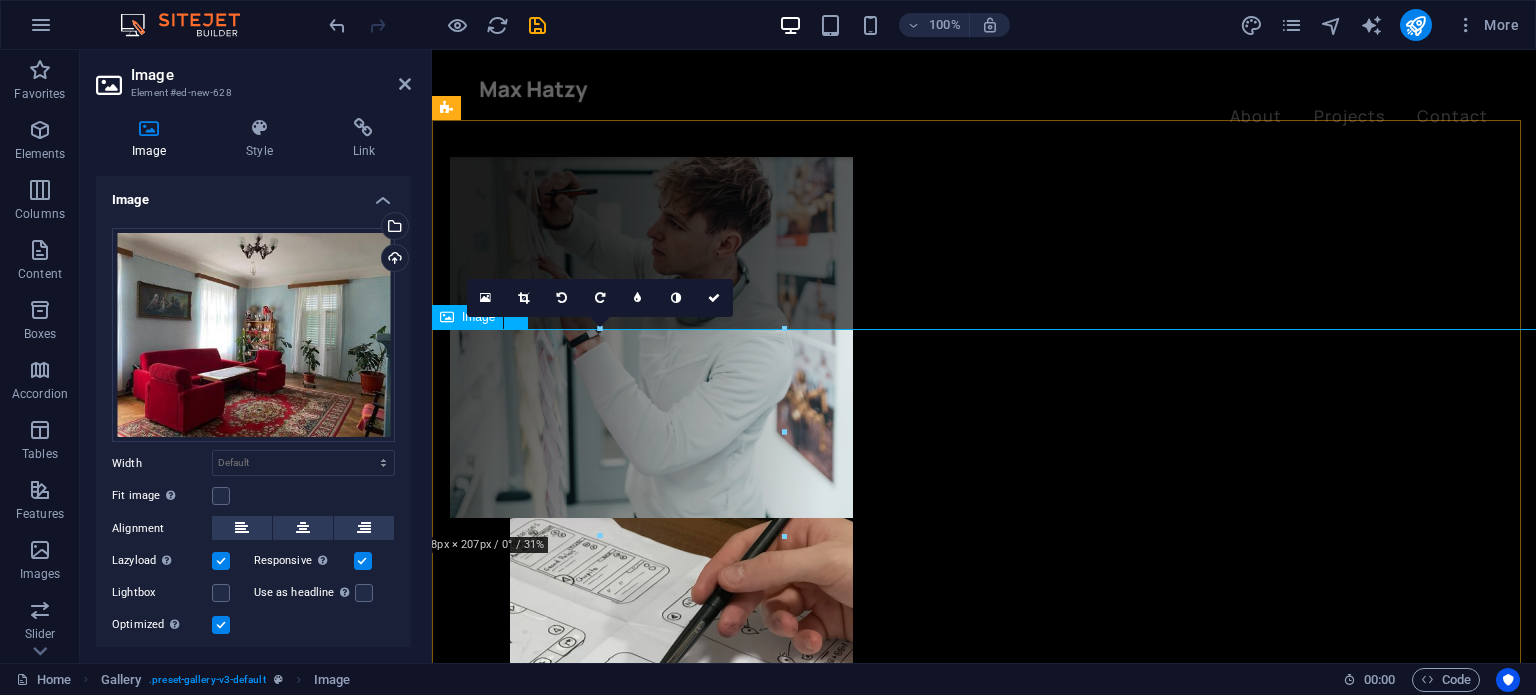 scroll, scrollTop: 502, scrollLeft: 0, axis: vertical 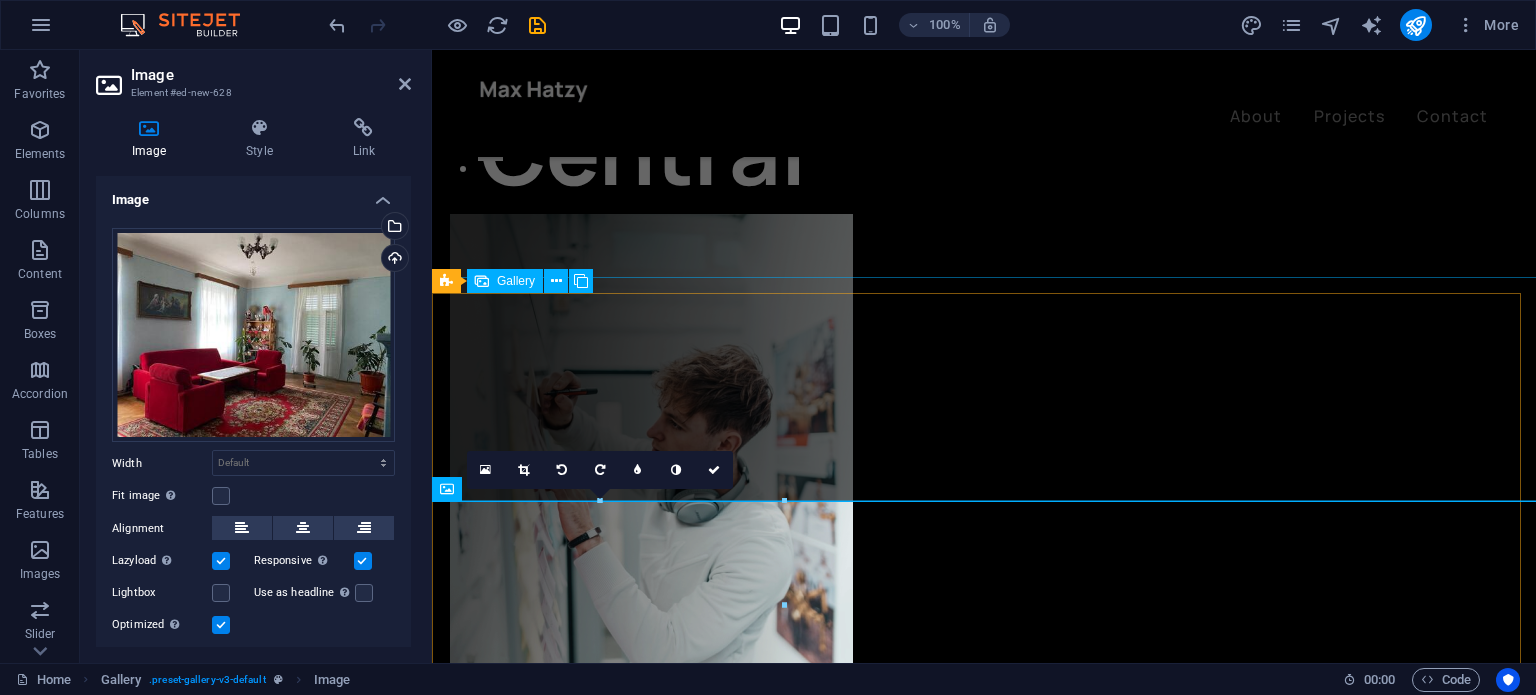 click at bounding box center [529, 1399] 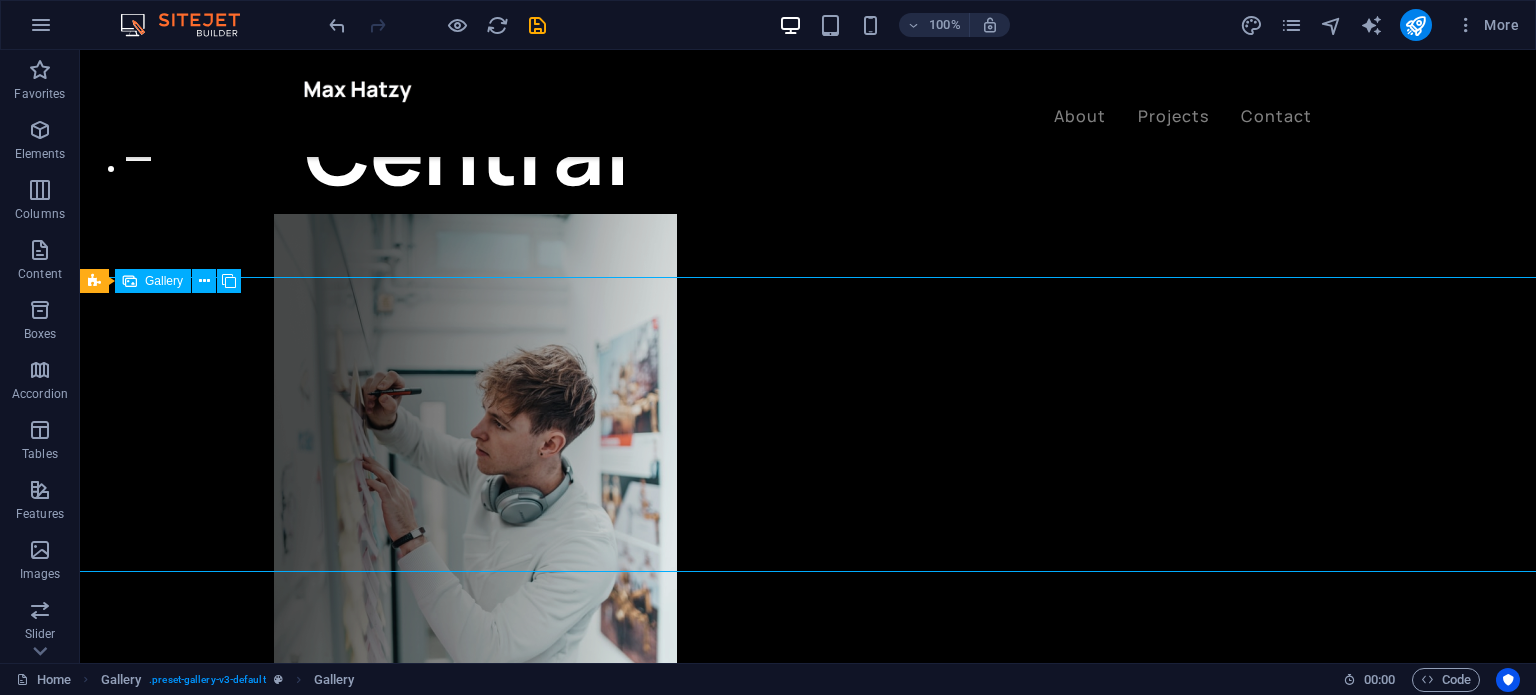 click at bounding box center (511, 1435) 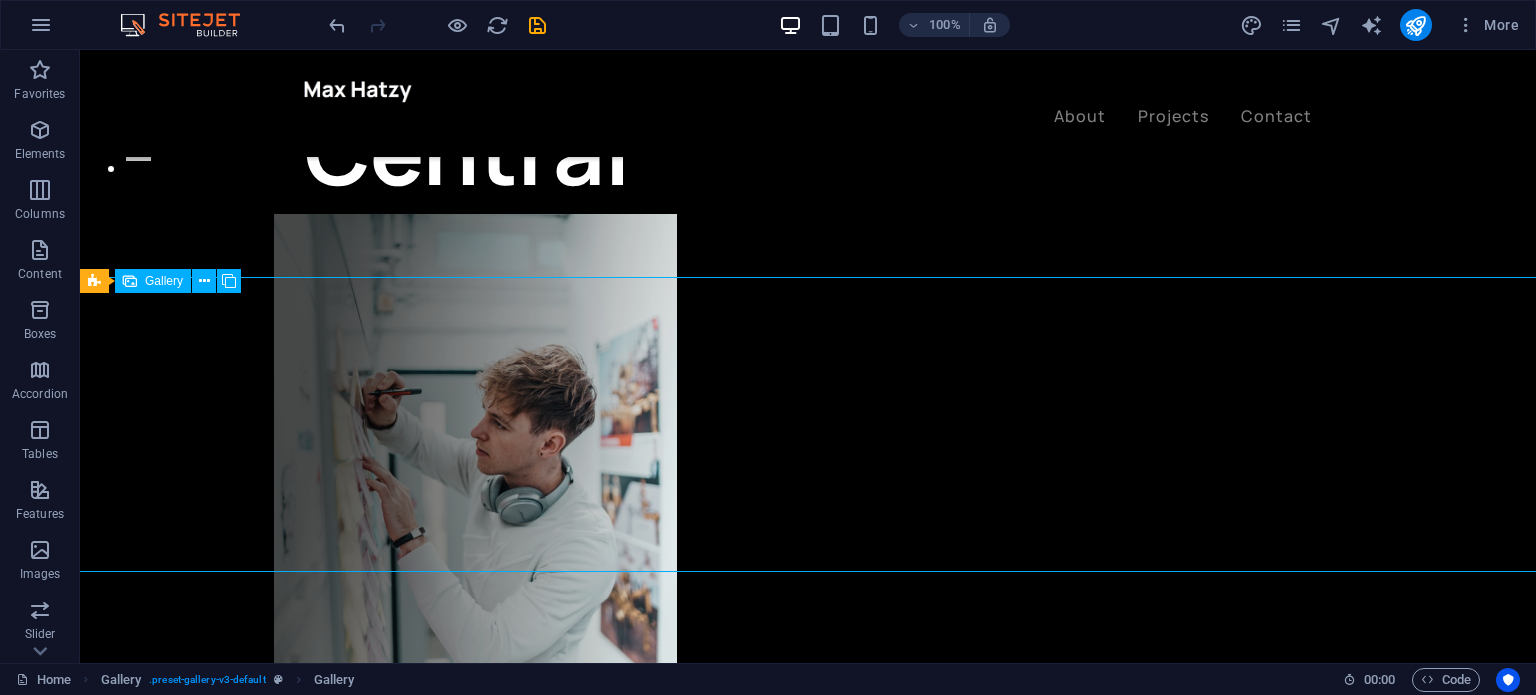 click at bounding box center (808, 1435) 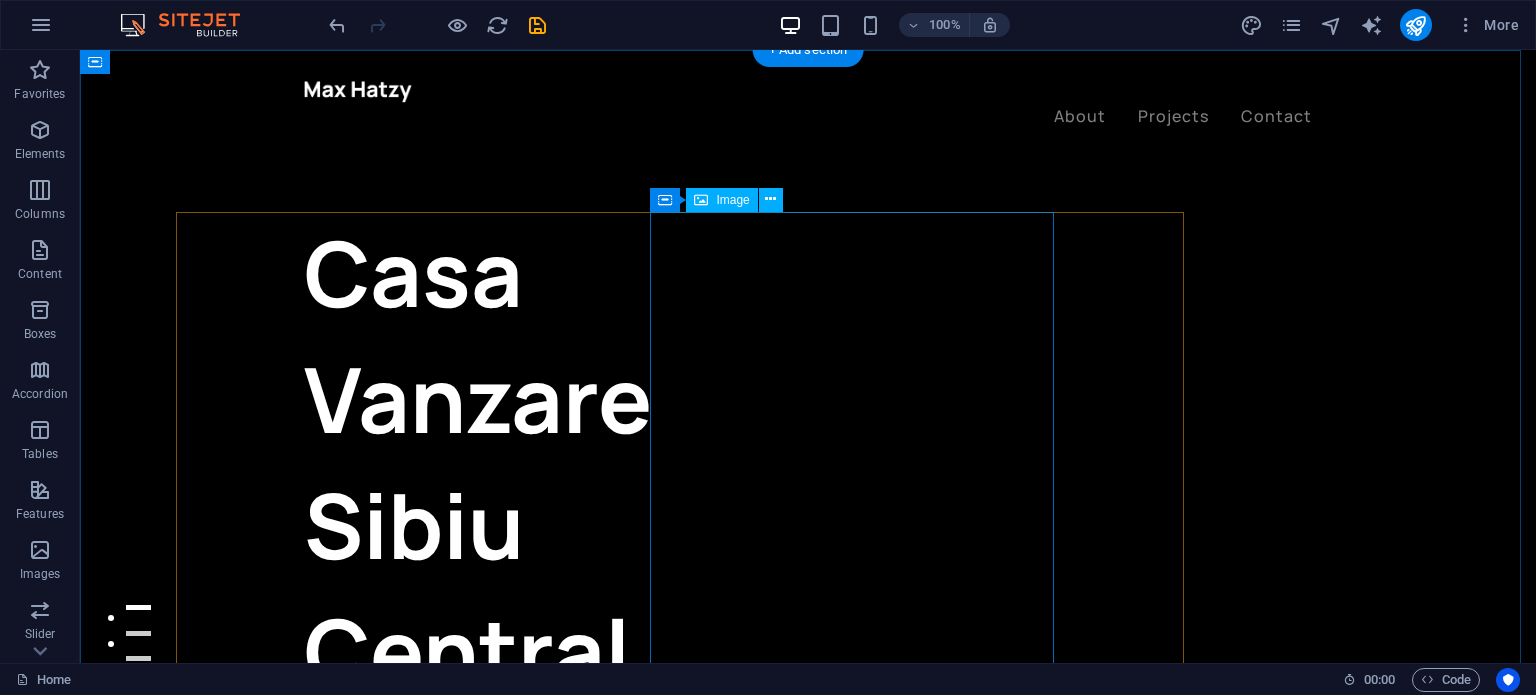 scroll, scrollTop: 0, scrollLeft: 0, axis: both 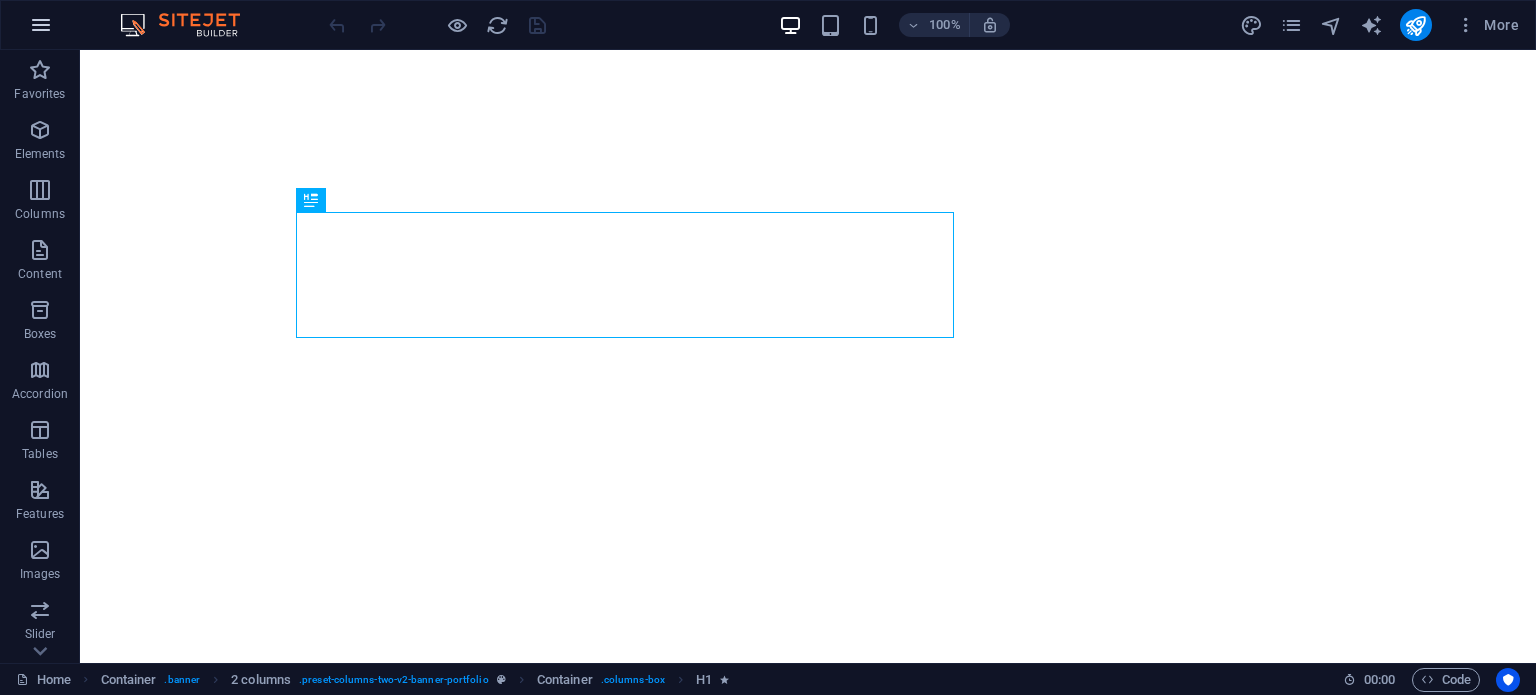 click at bounding box center [41, 25] 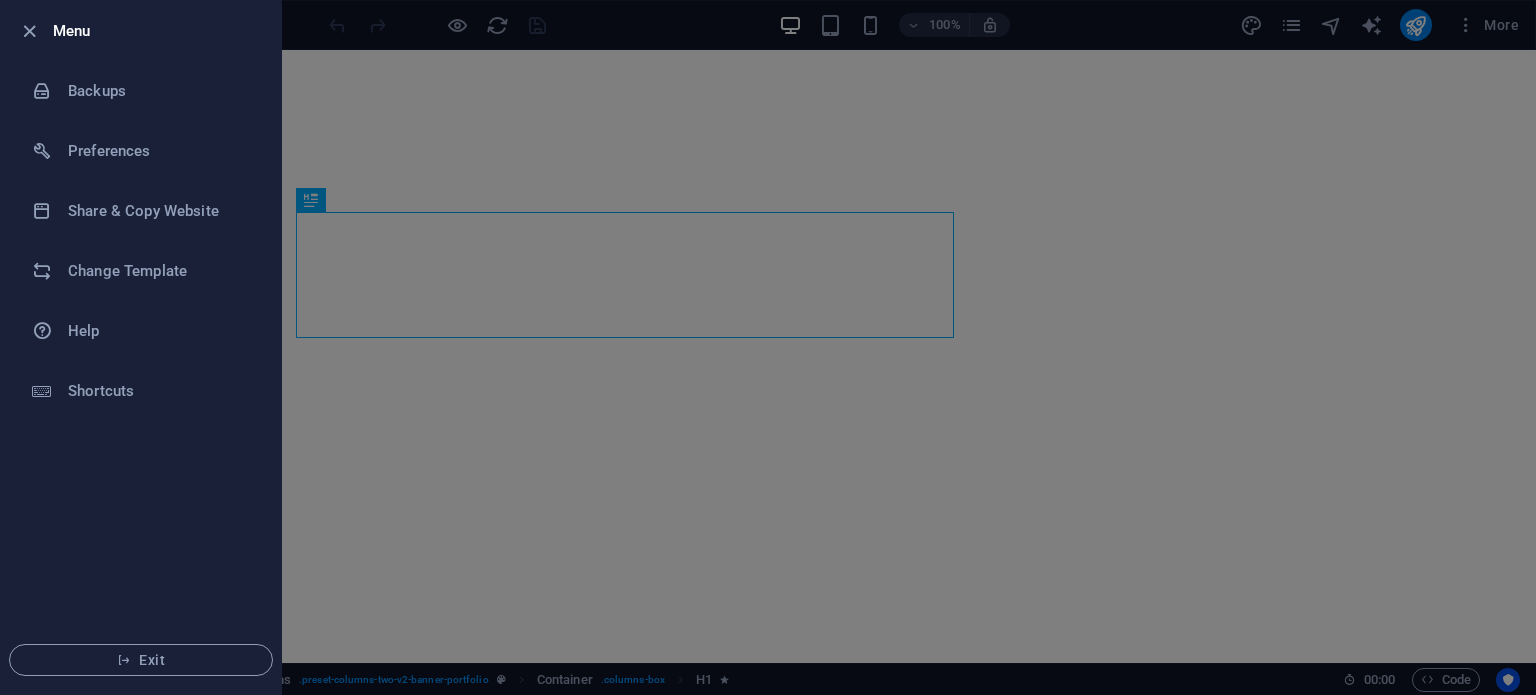 drag, startPoint x: 36, startPoint y: 20, endPoint x: 420, endPoint y: 152, distance: 406.05417 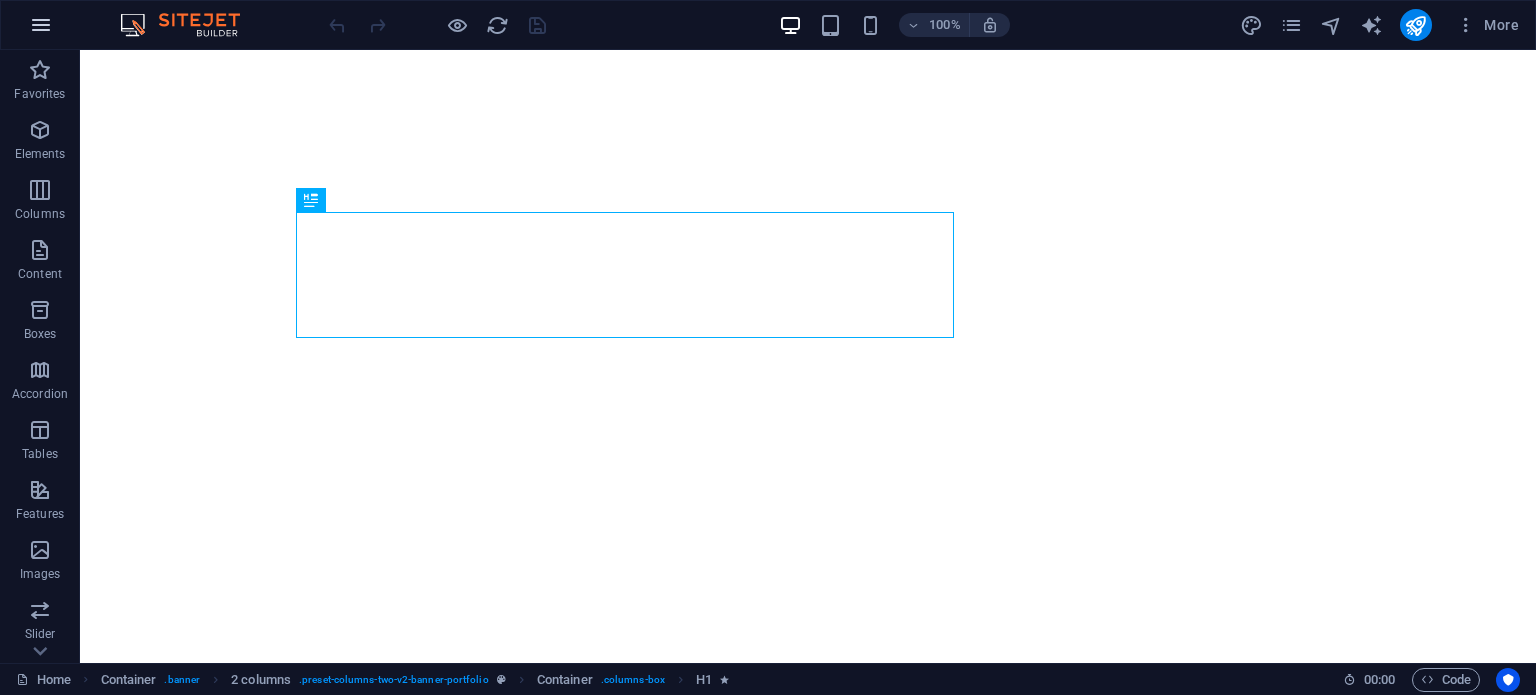 click at bounding box center [41, 25] 